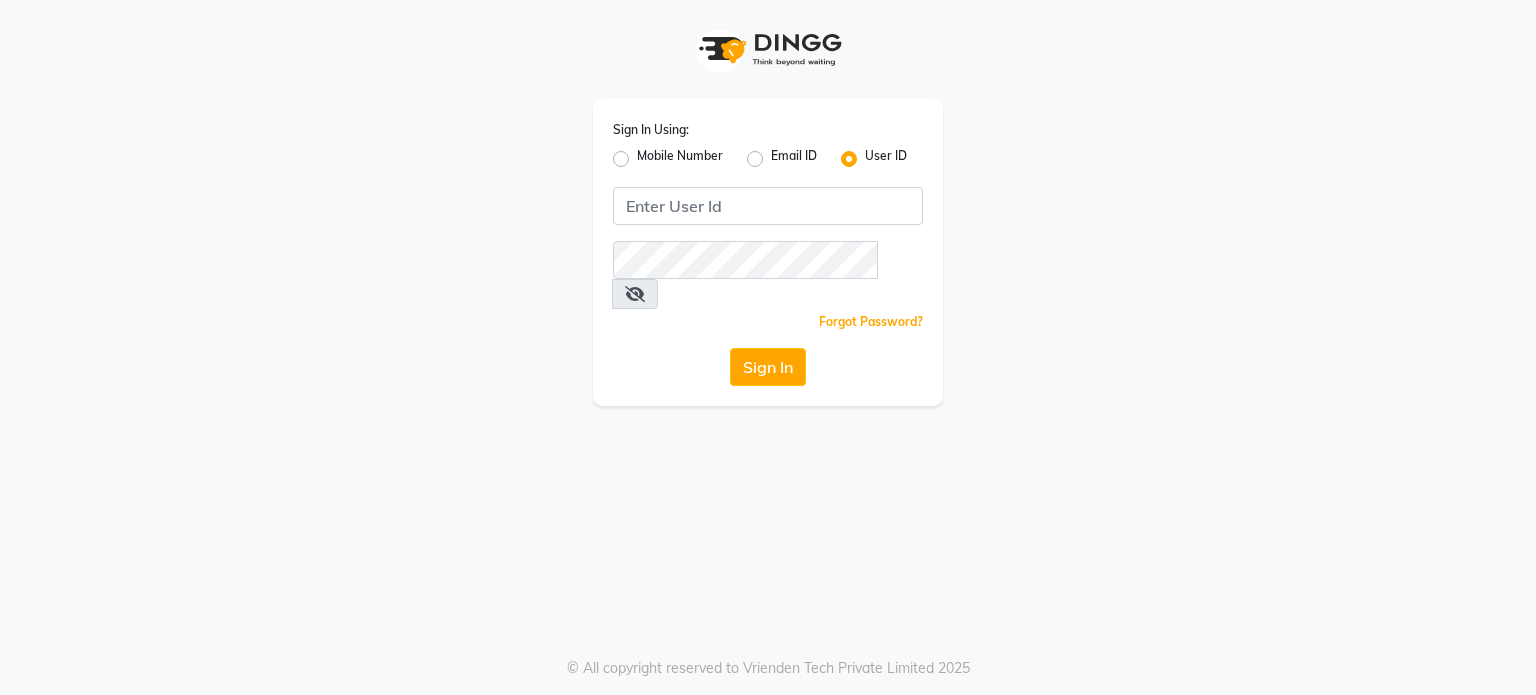 scroll, scrollTop: 0, scrollLeft: 0, axis: both 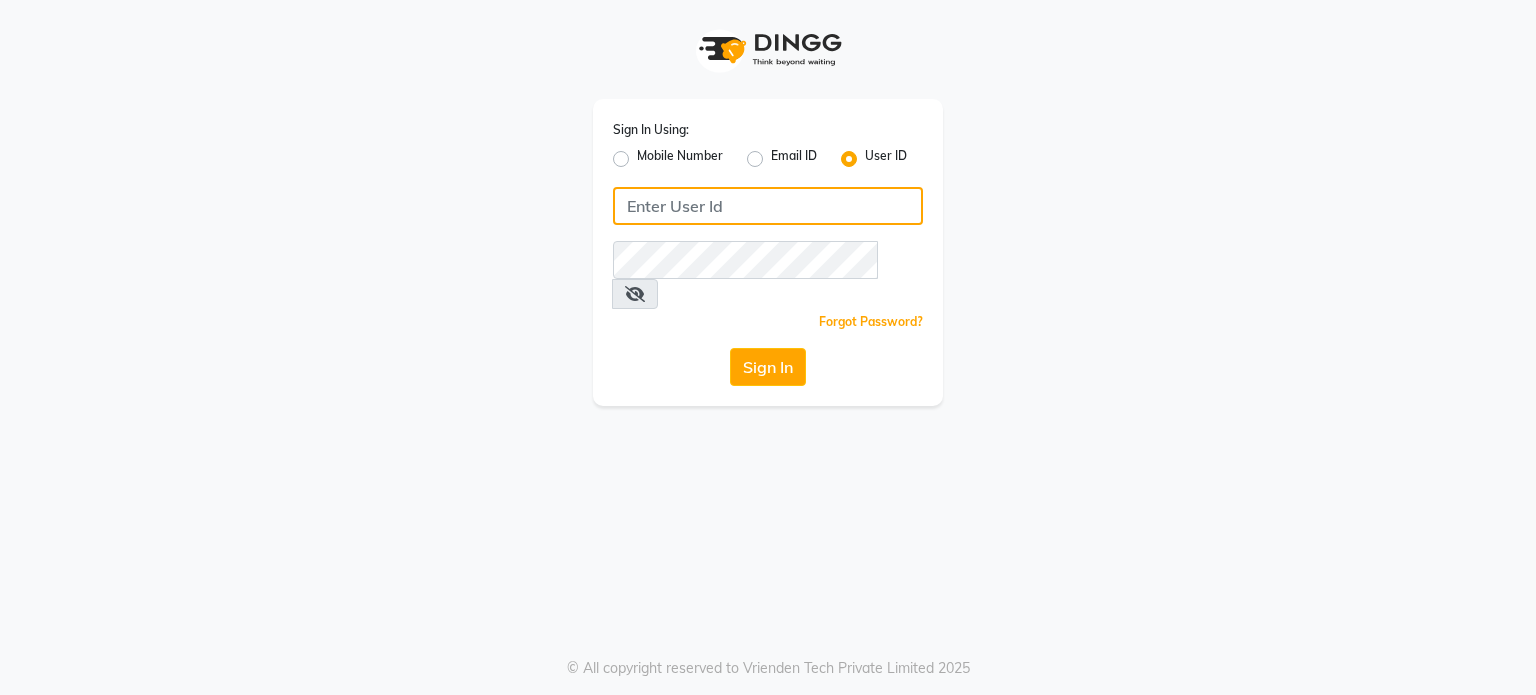 type on "yantrapwd" 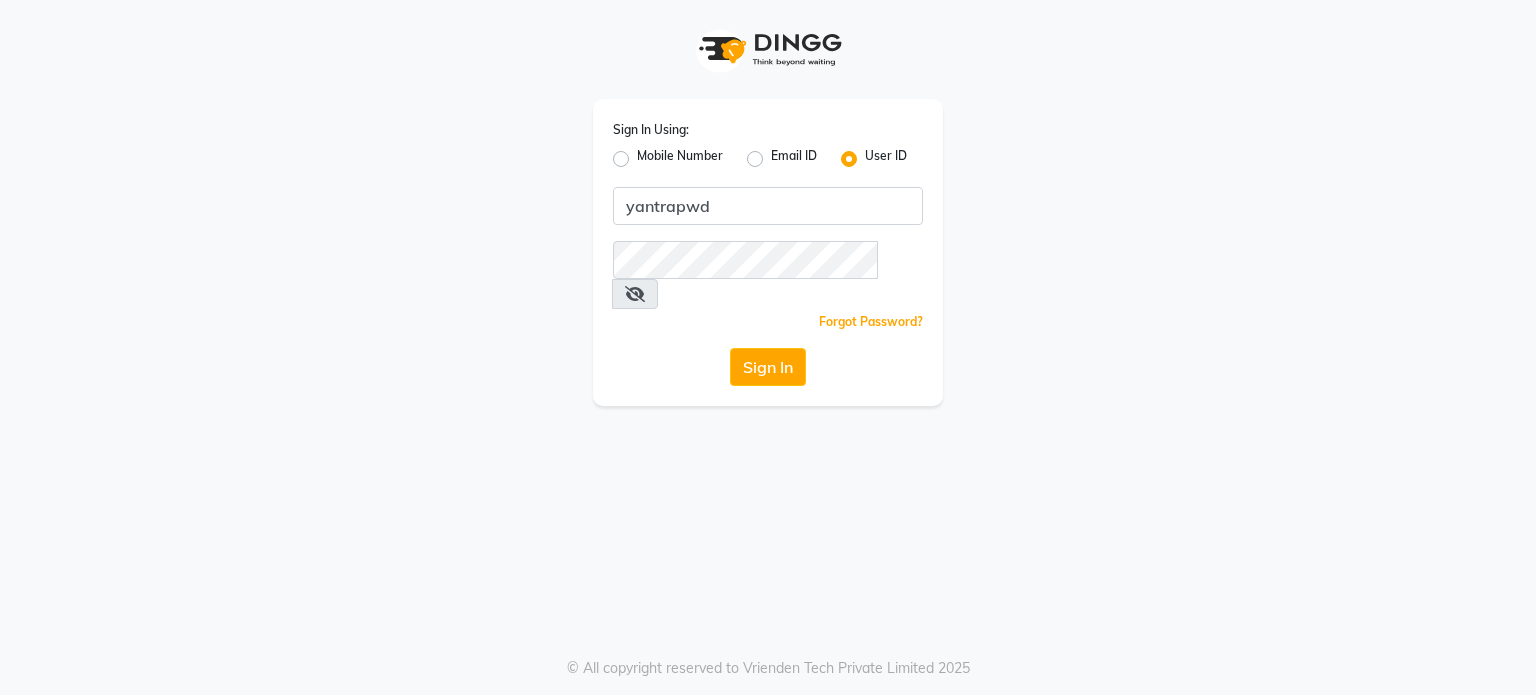 click on "Email ID" 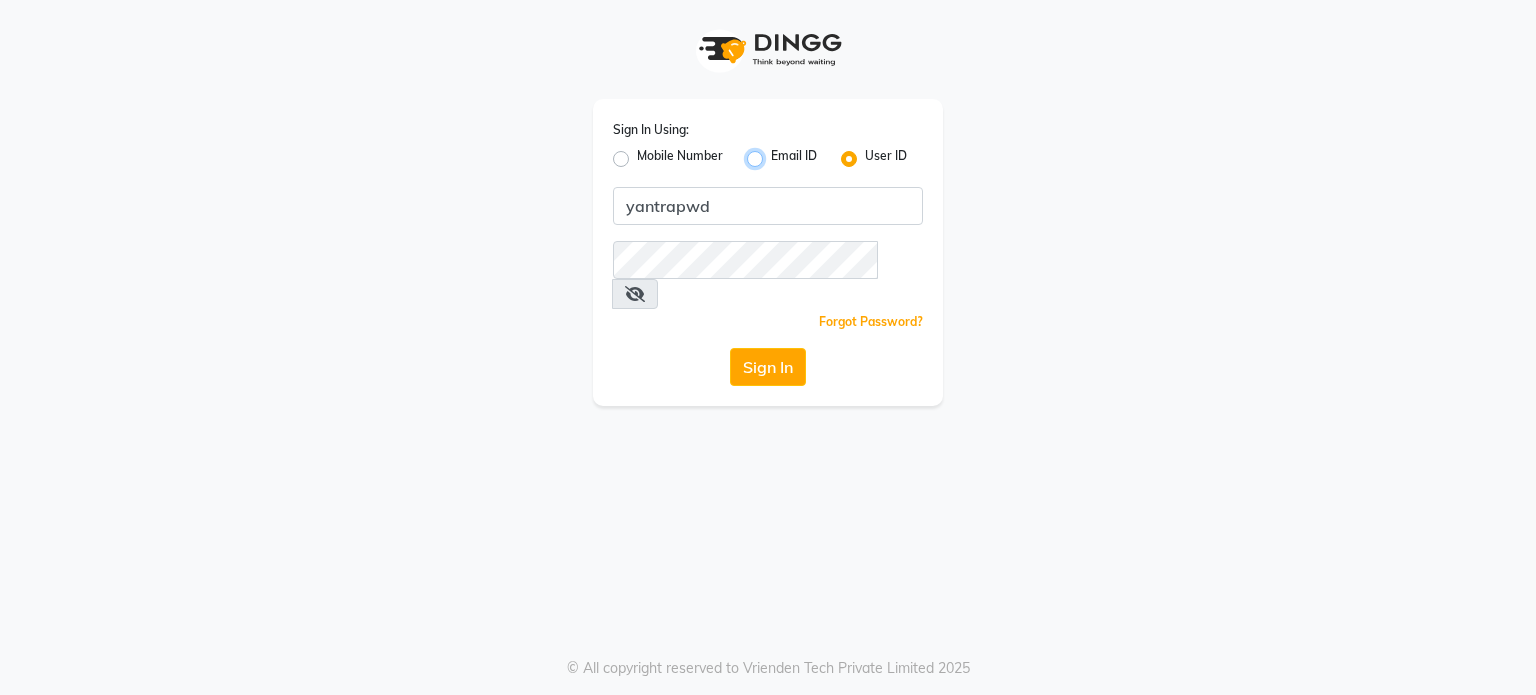 radio on "true" 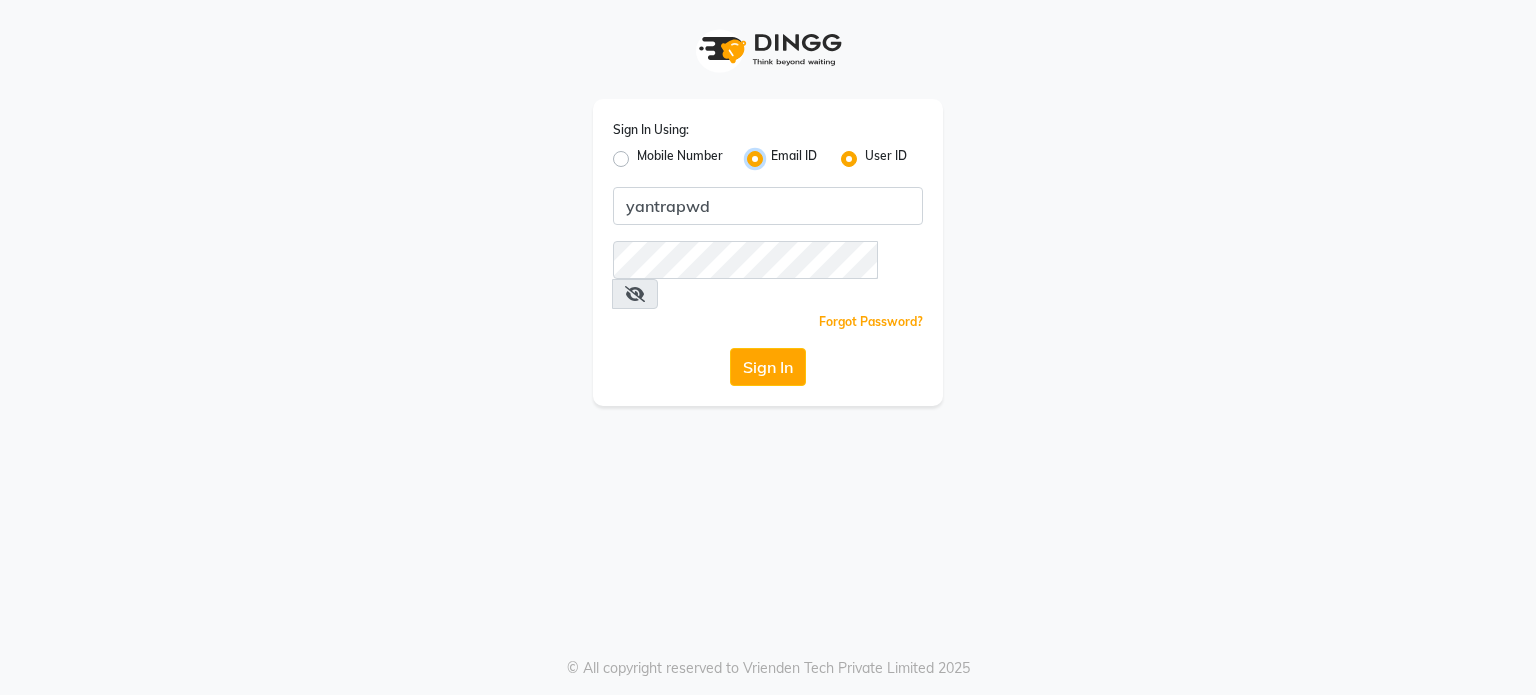 radio on "false" 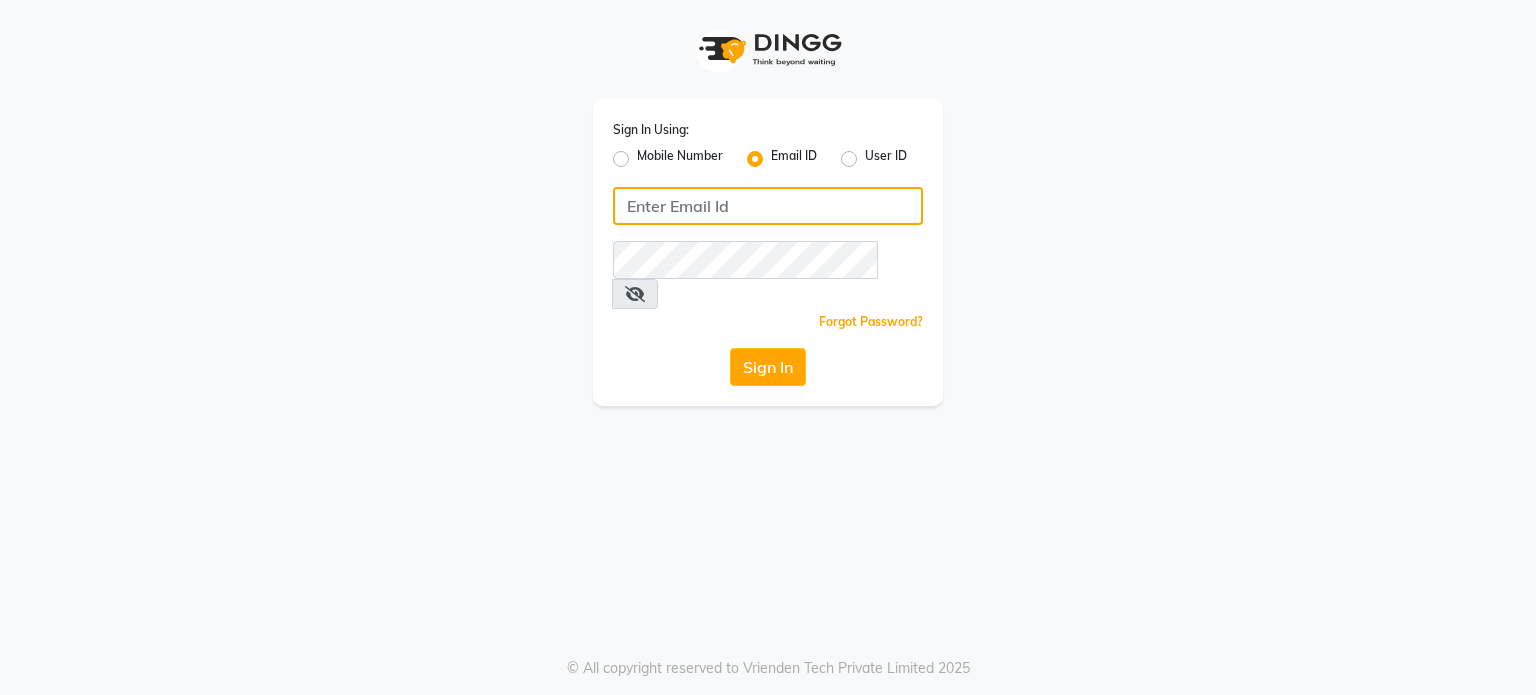 click 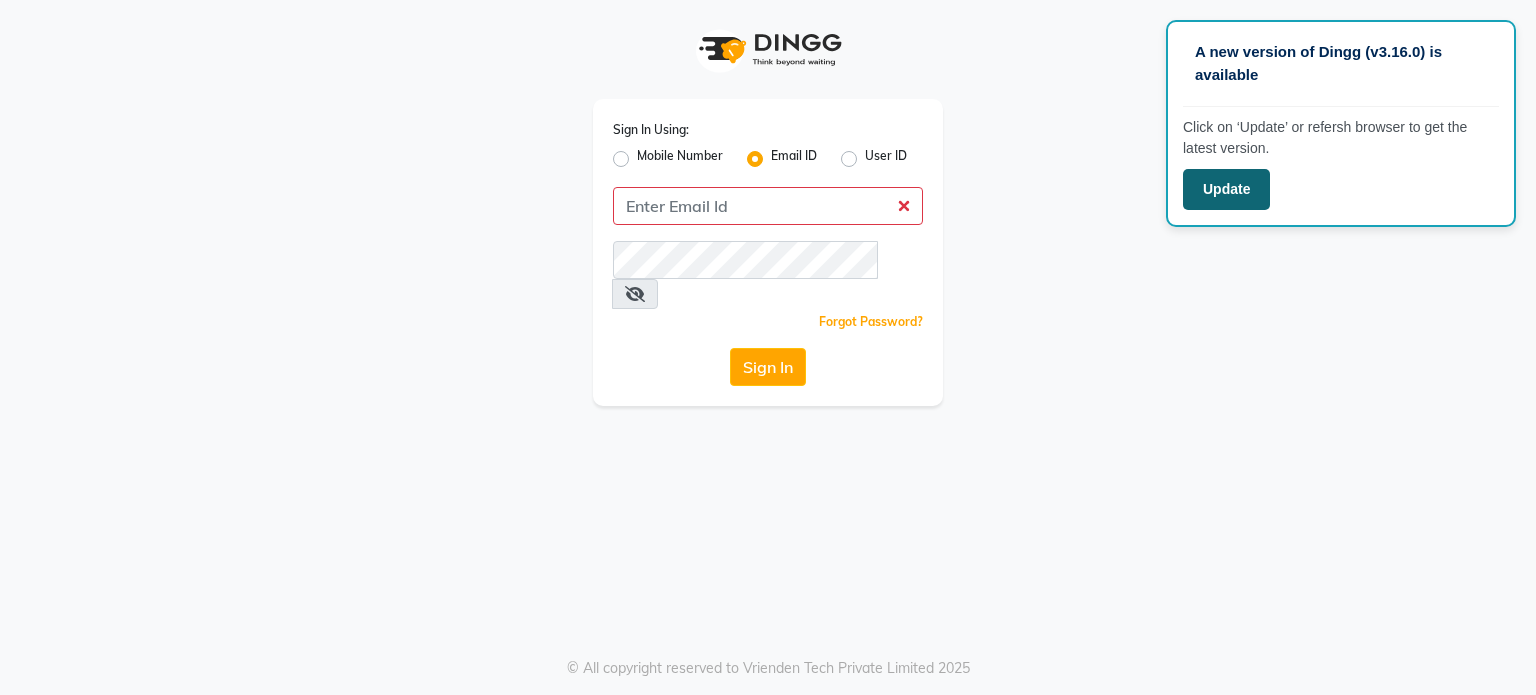 click on "Update" 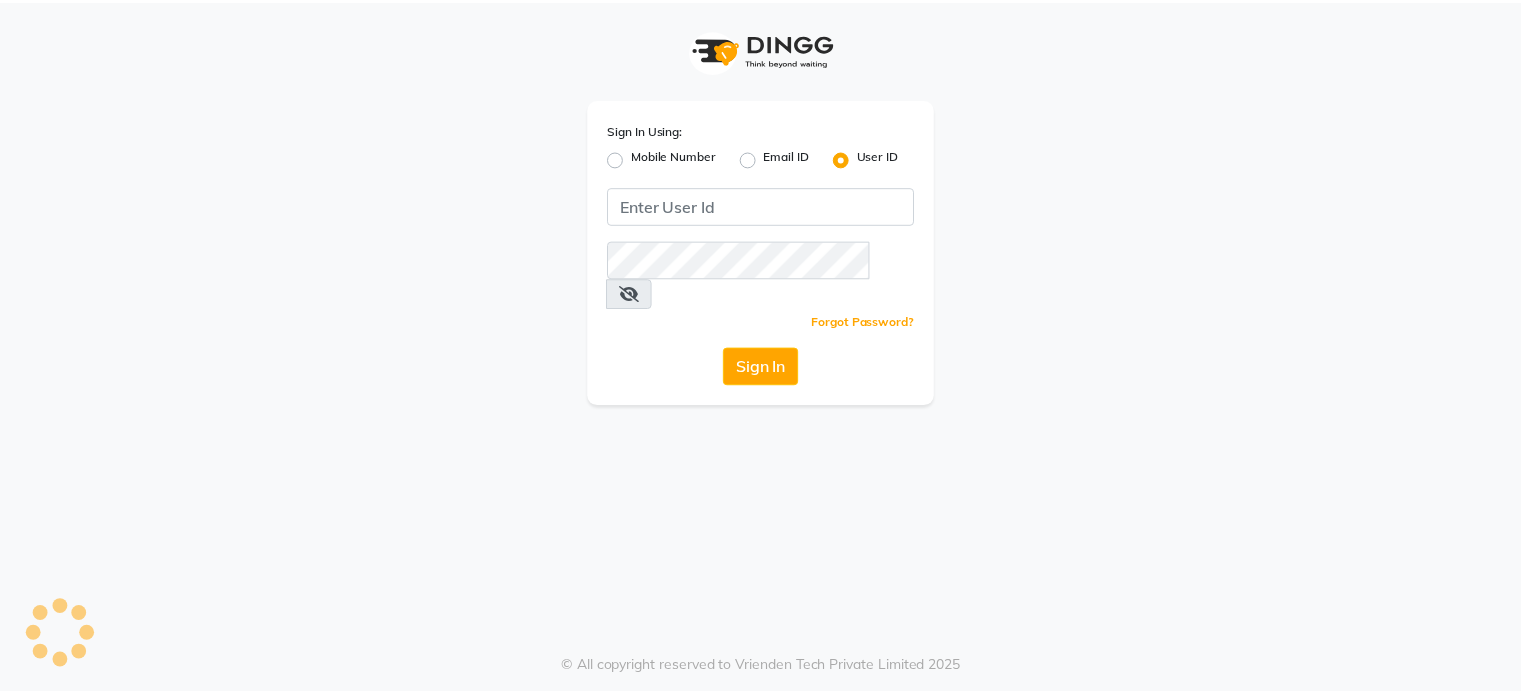scroll, scrollTop: 0, scrollLeft: 0, axis: both 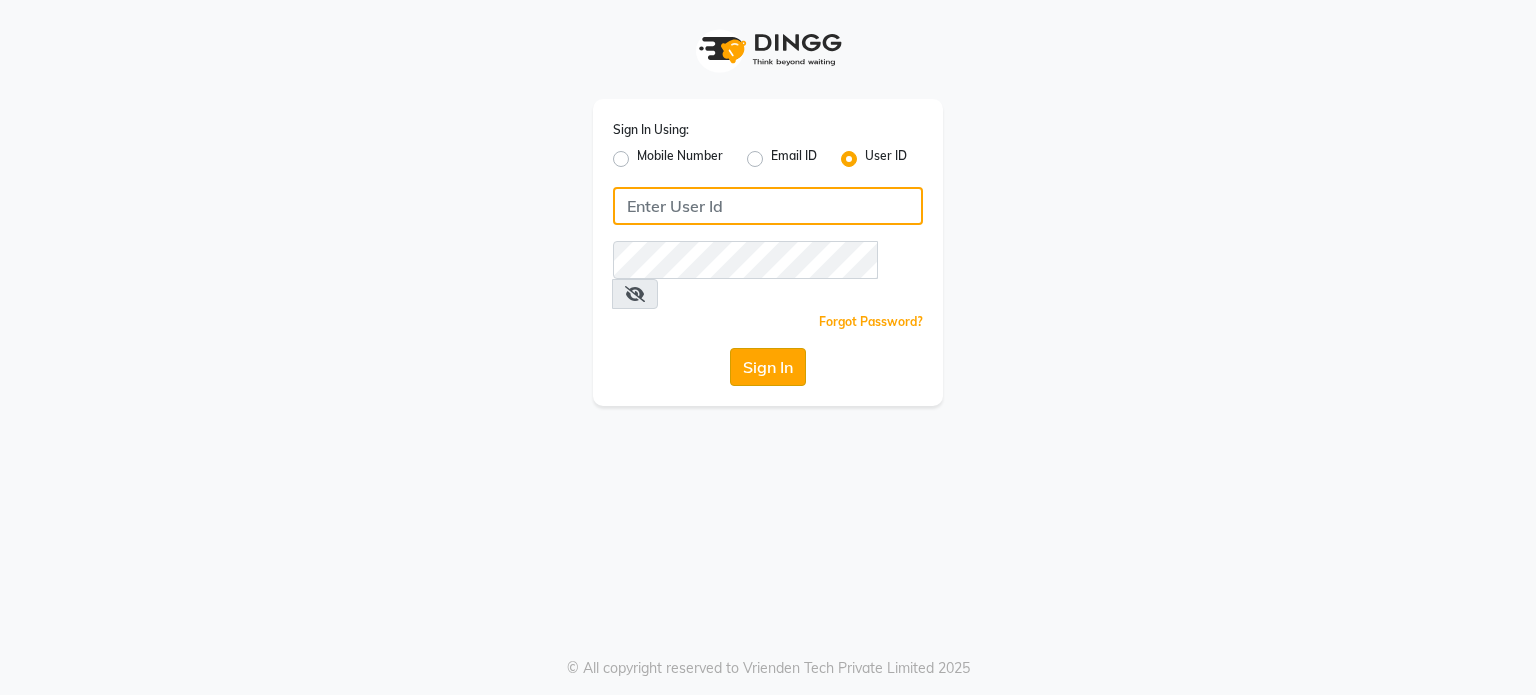 type on "yantrapwd" 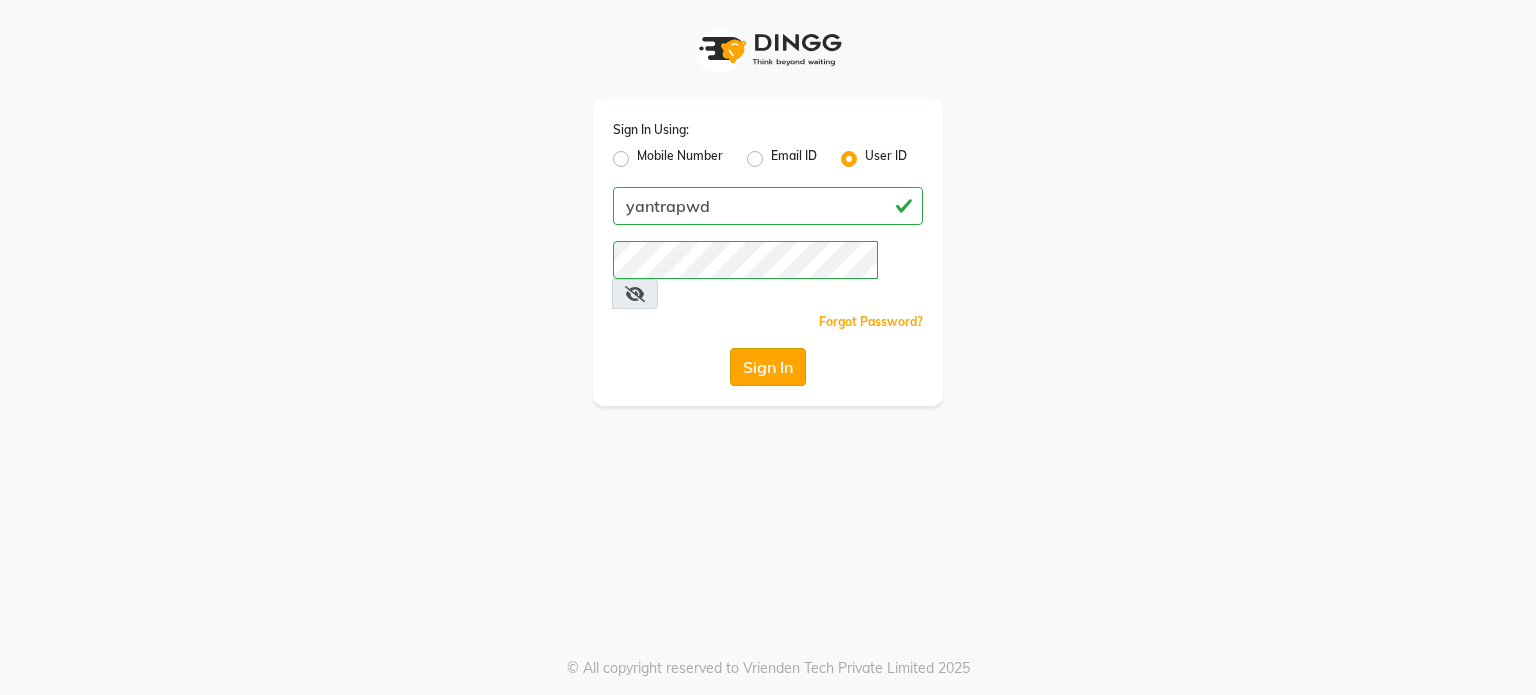 click on "Sign In" 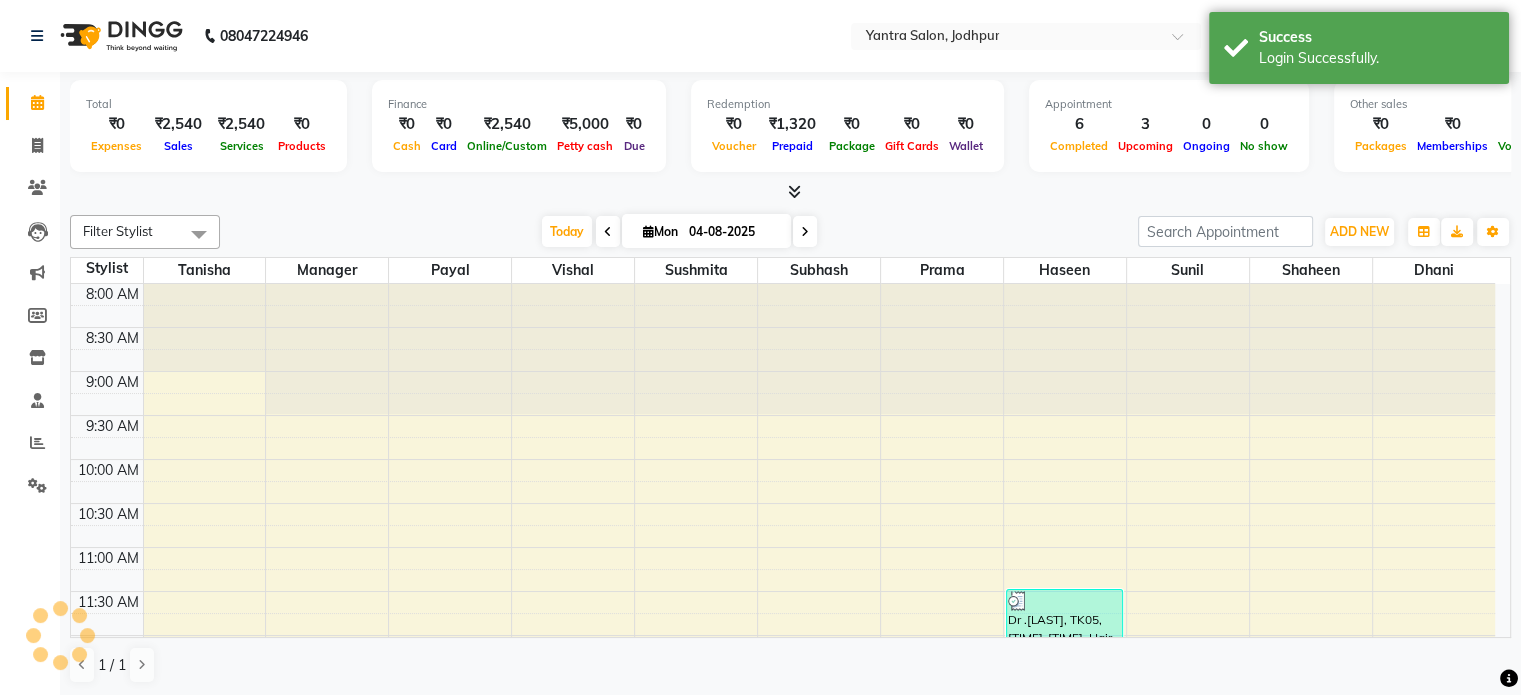 scroll, scrollTop: 0, scrollLeft: 0, axis: both 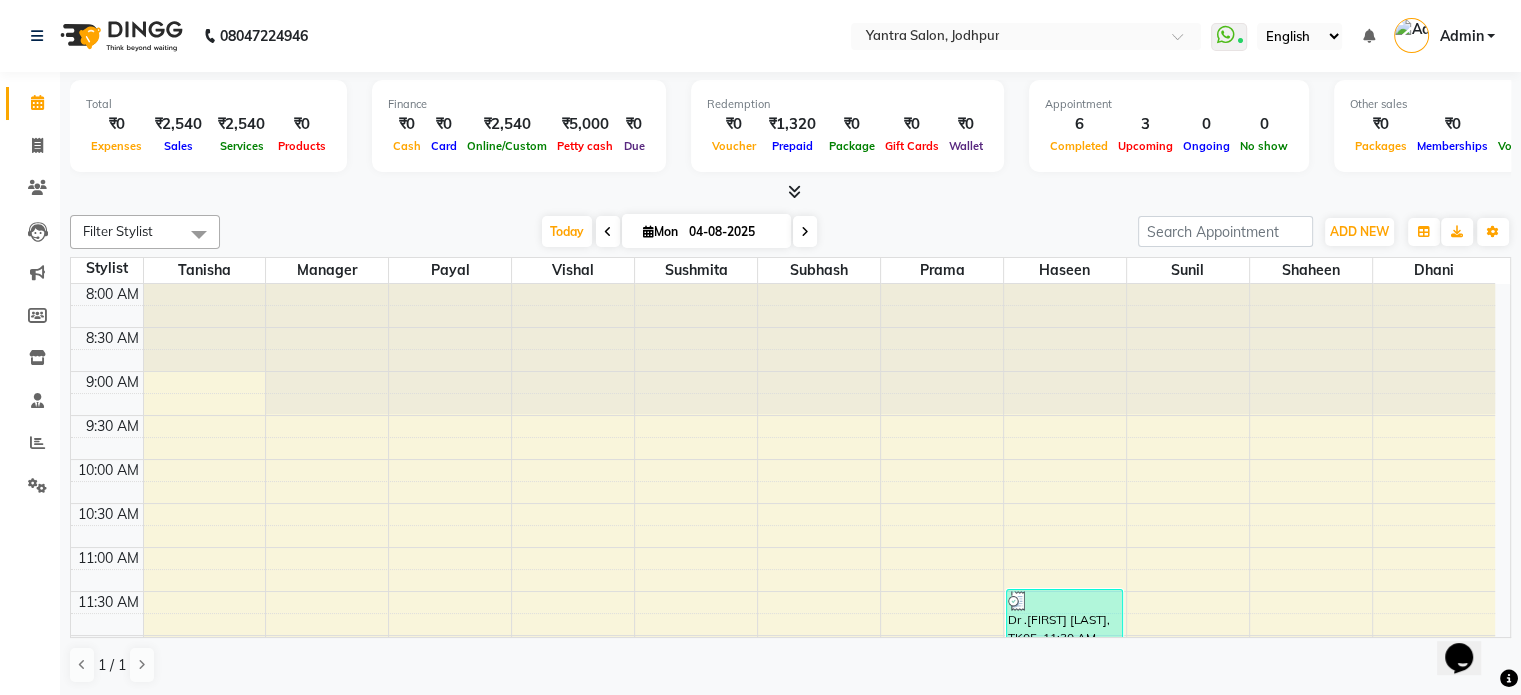 click on "04-08-2025" at bounding box center [733, 232] 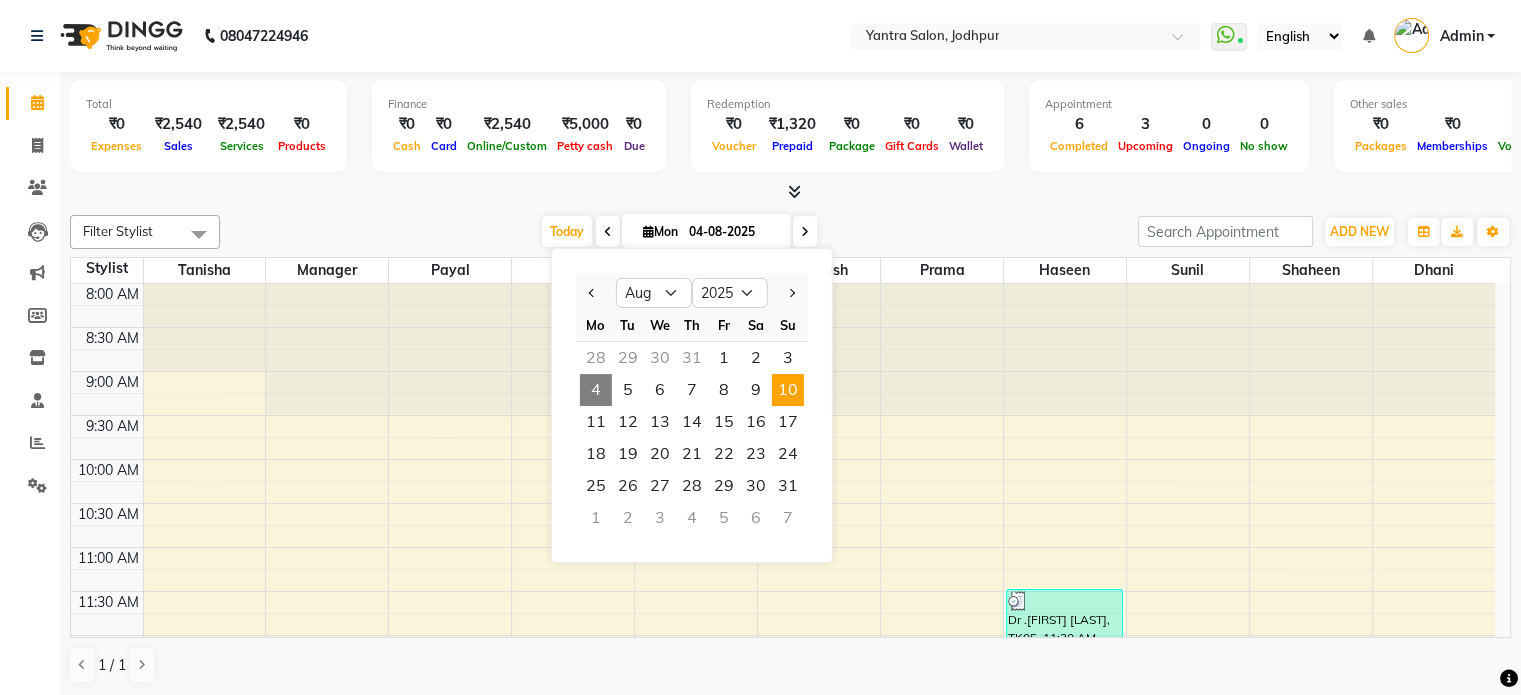 click on "10" at bounding box center (788, 390) 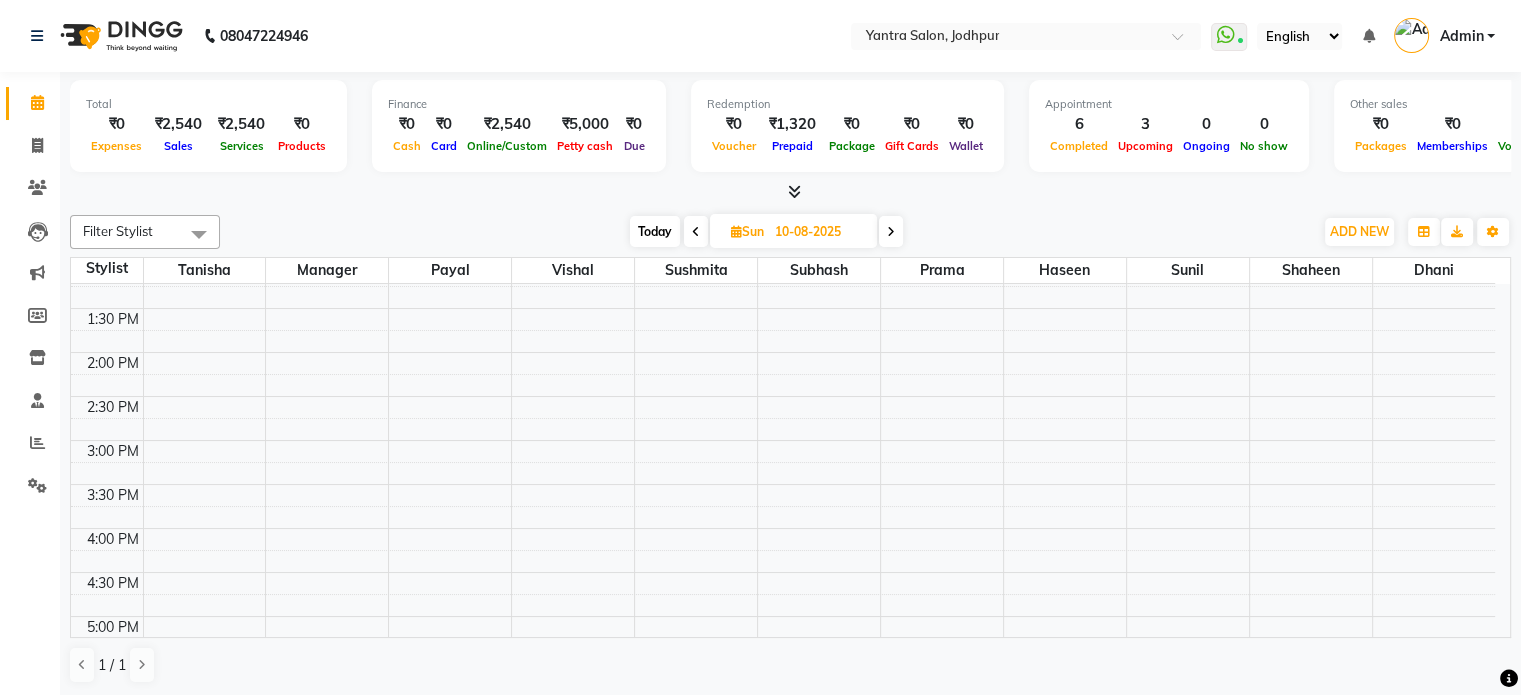 scroll, scrollTop: 424, scrollLeft: 0, axis: vertical 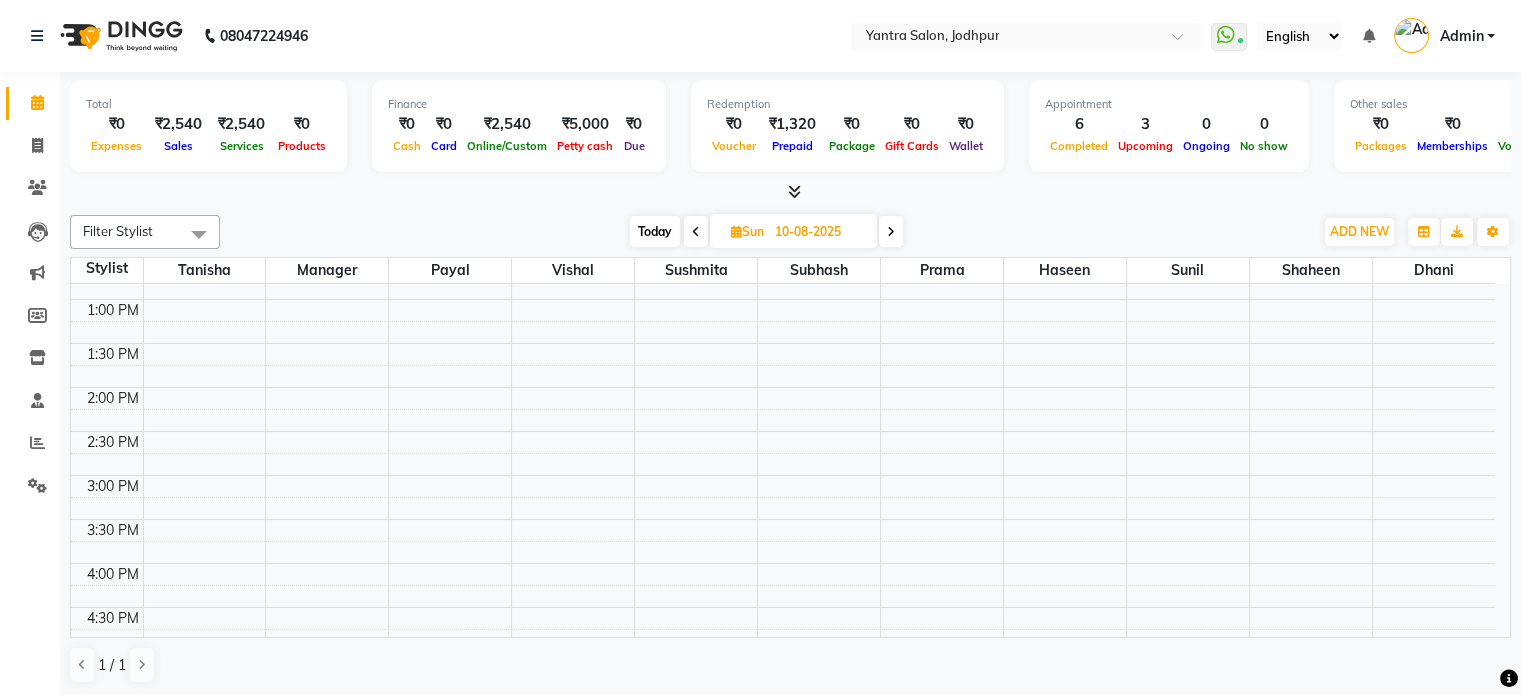 click on "8:00 AM 8:30 AM 9:00 AM 9:30 AM 10:00 AM 10:30 AM 11:00 AM 11:30 AM 12:00 PM 12:30 PM 1:00 PM 1:30 PM 2:00 PM 2:30 PM 3:00 PM 3:30 PM 4:00 PM 4:30 PM 5:00 PM 5:30 PM 6:00 PM 6:30 PM 7:00 PM 7:30 PM 8:00 PM 8:30 PM" at bounding box center [783, 431] 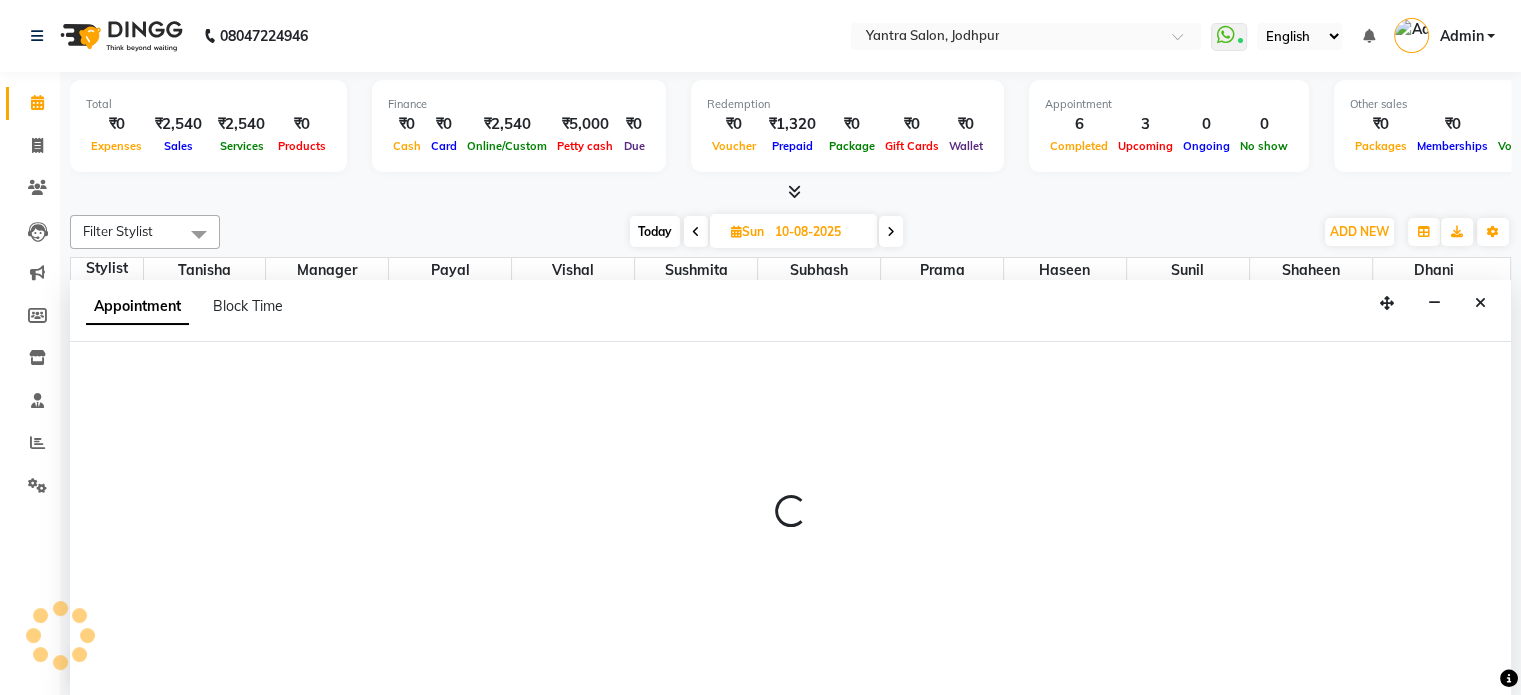 scroll, scrollTop: 0, scrollLeft: 0, axis: both 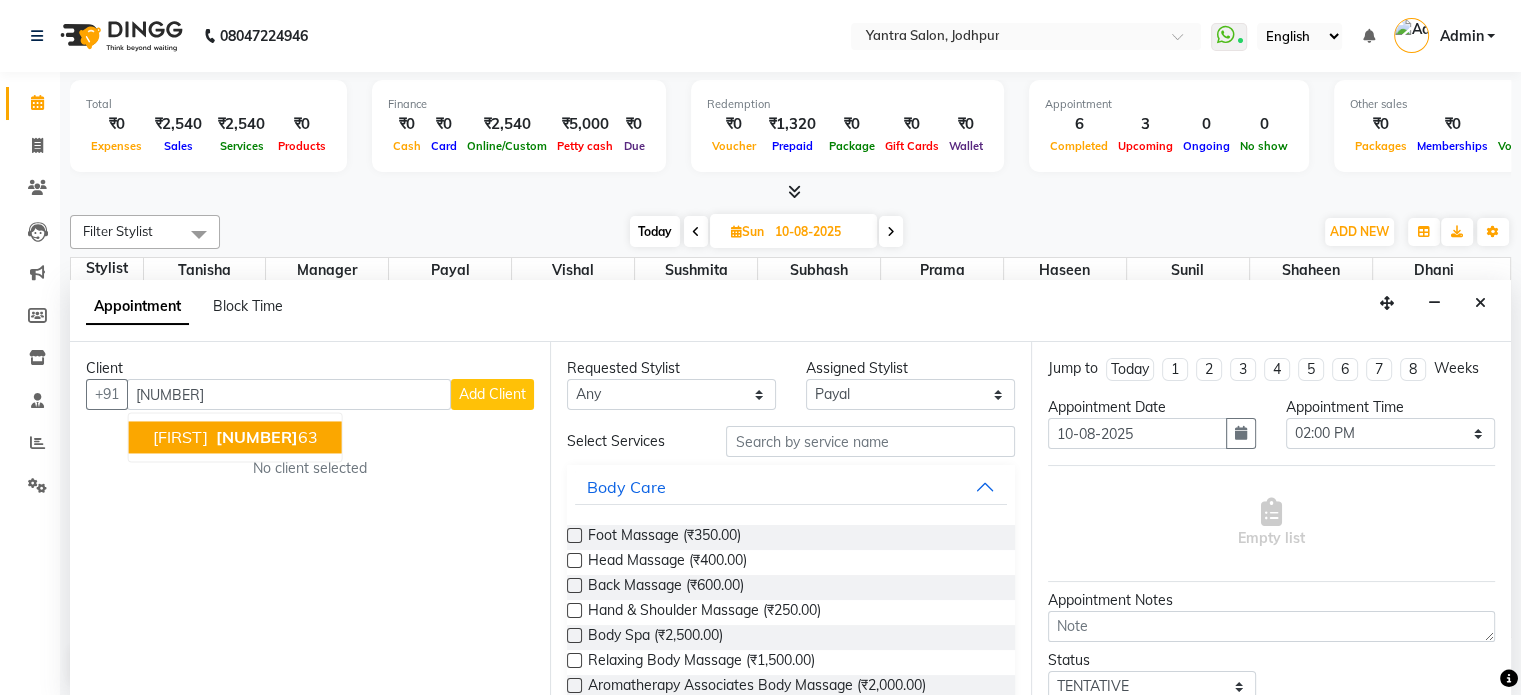 click on "[NUMBER]" at bounding box center (257, 438) 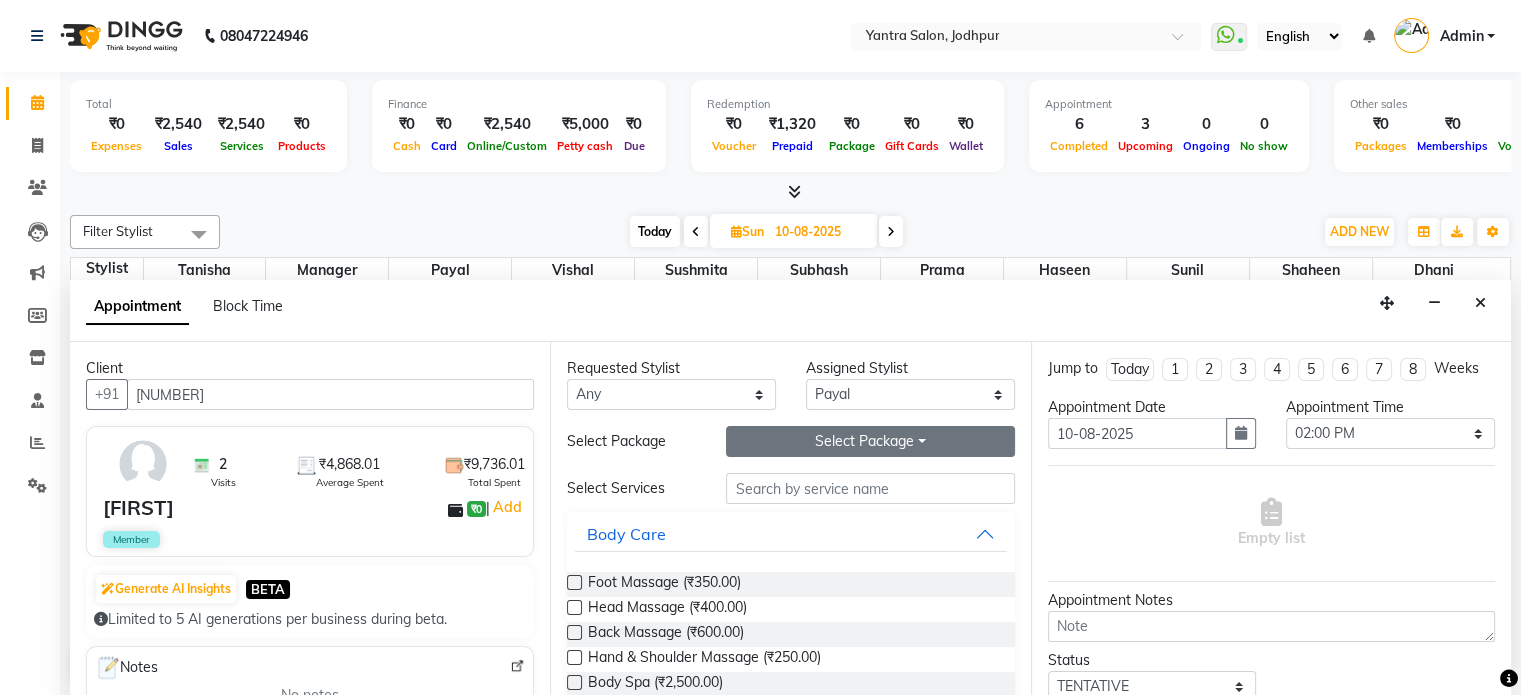 type on "[NUMBER]" 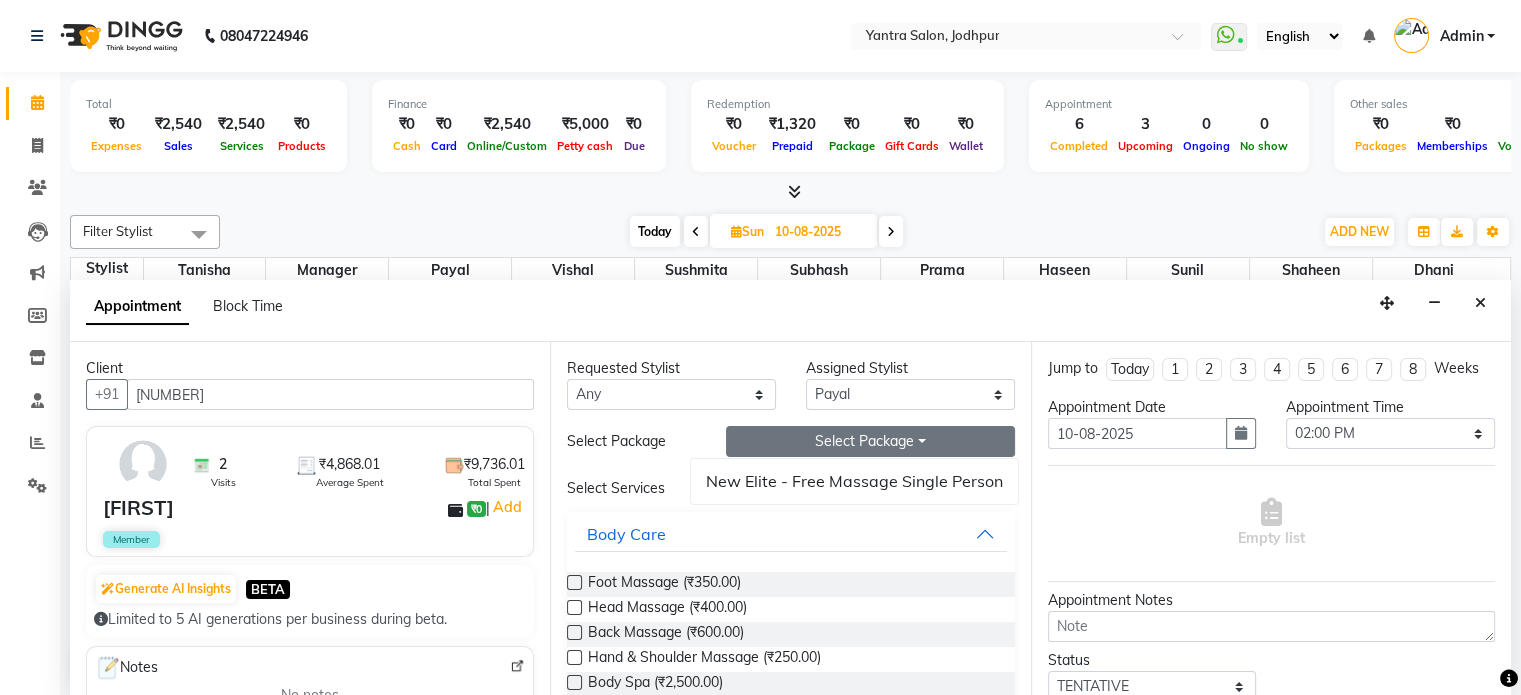 click on "Select Package" at bounding box center (631, 441) 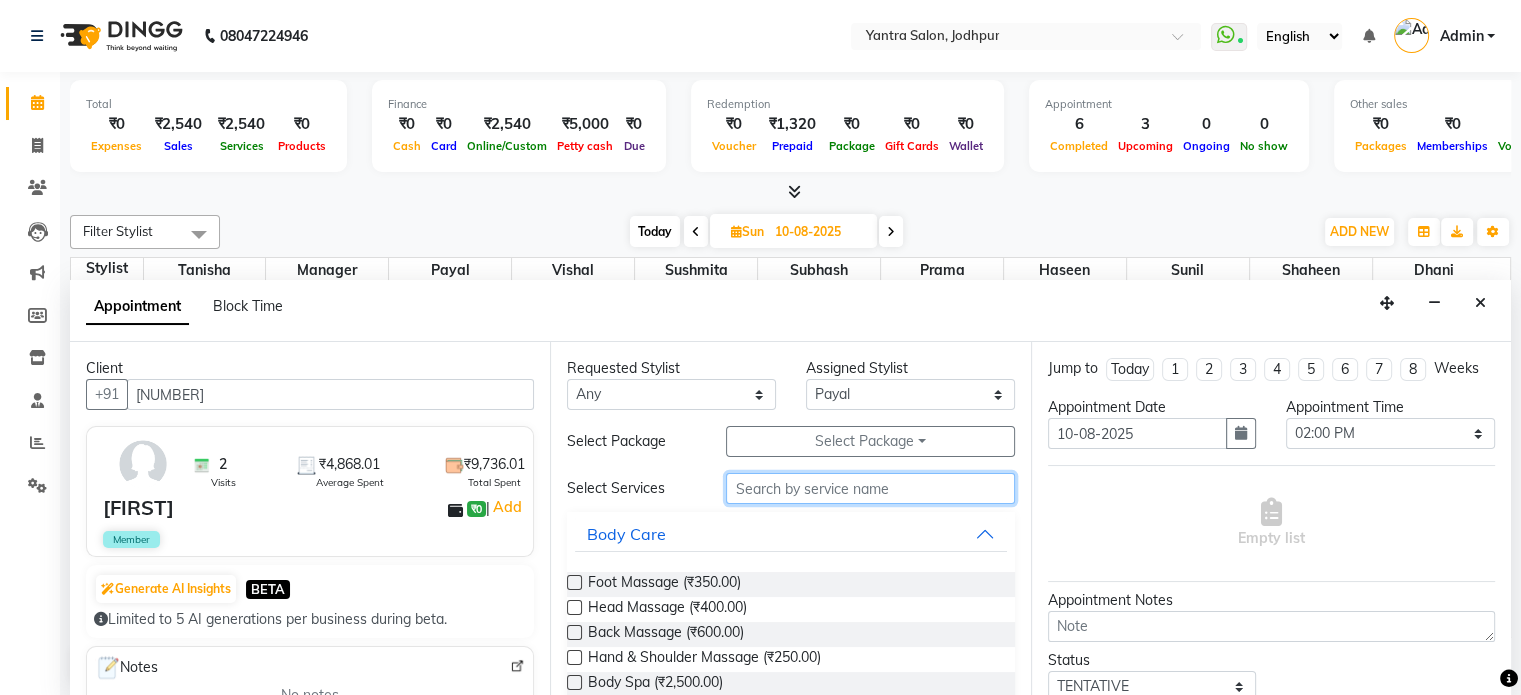 click at bounding box center (870, 488) 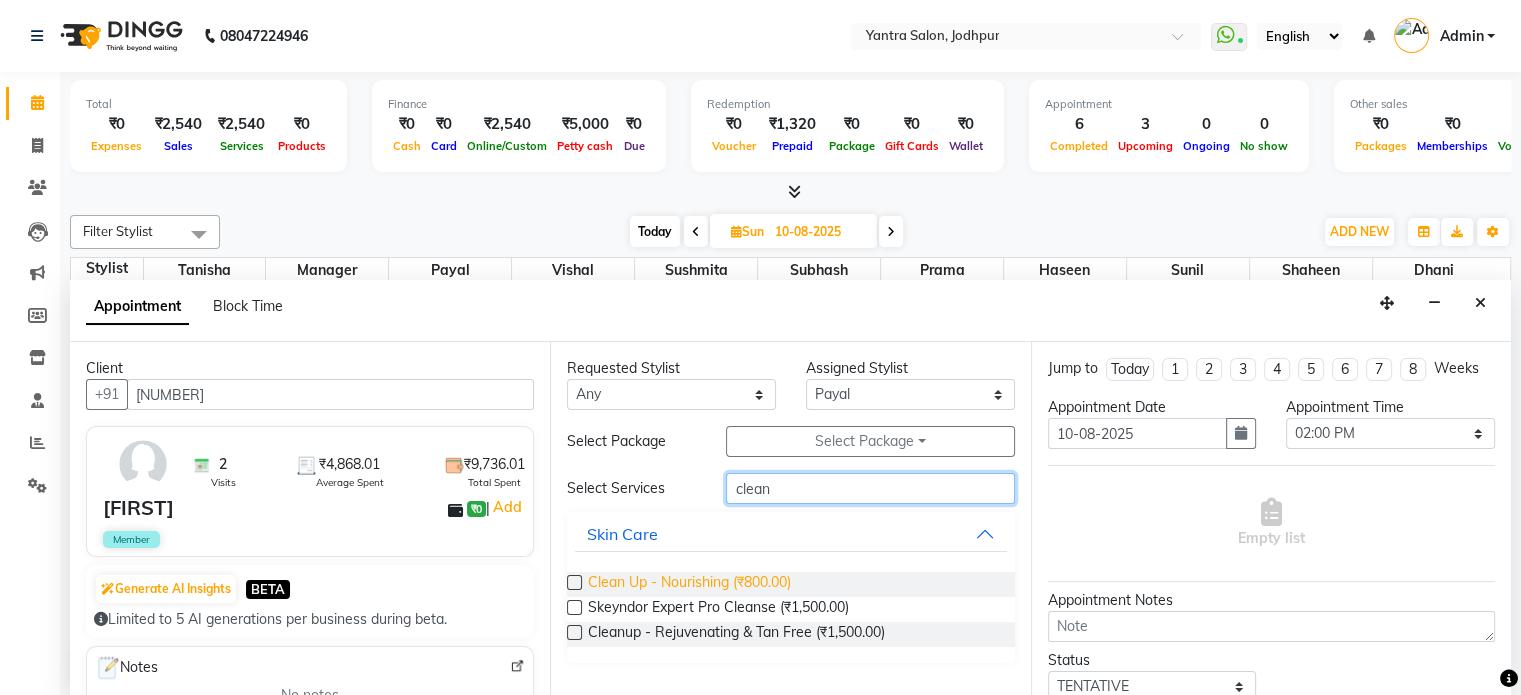 type on "clean" 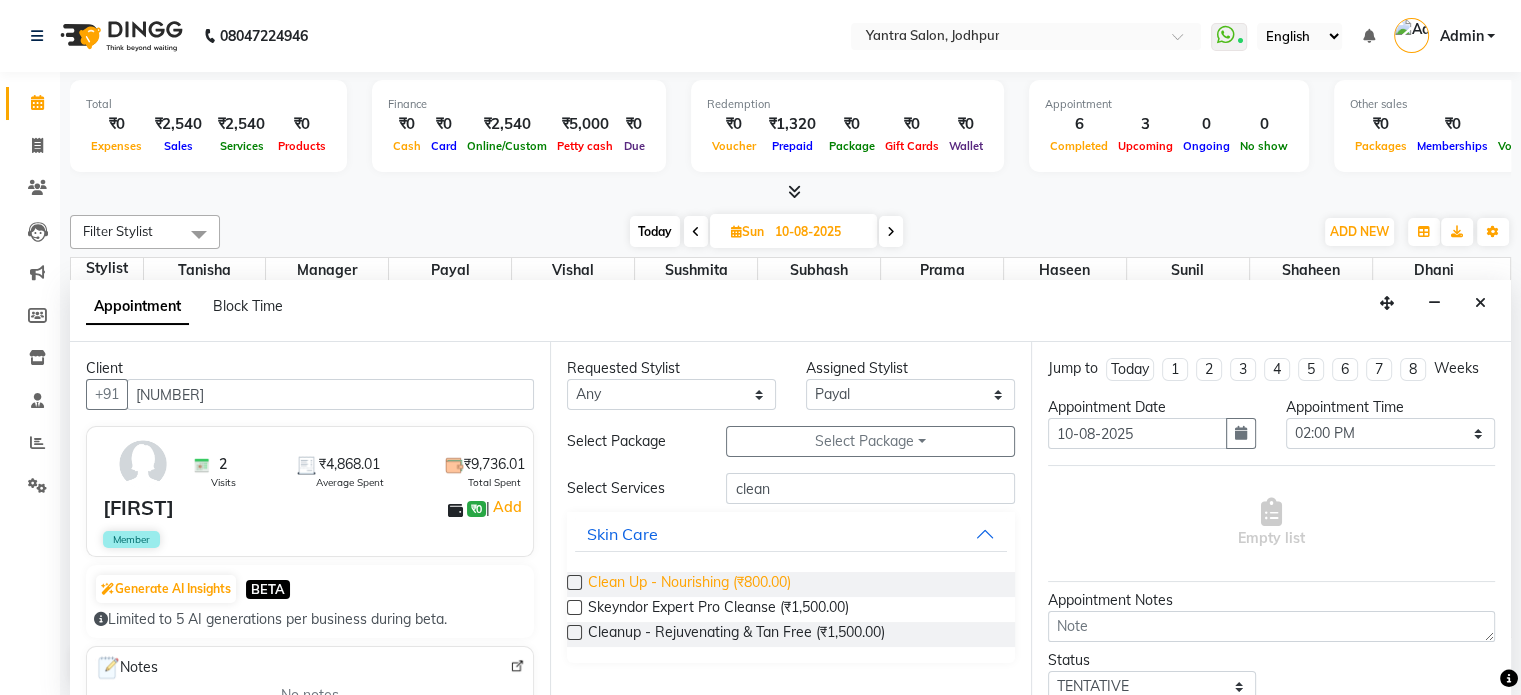 click on "Clean Up - Nourishing (₹800.00)" at bounding box center [689, 584] 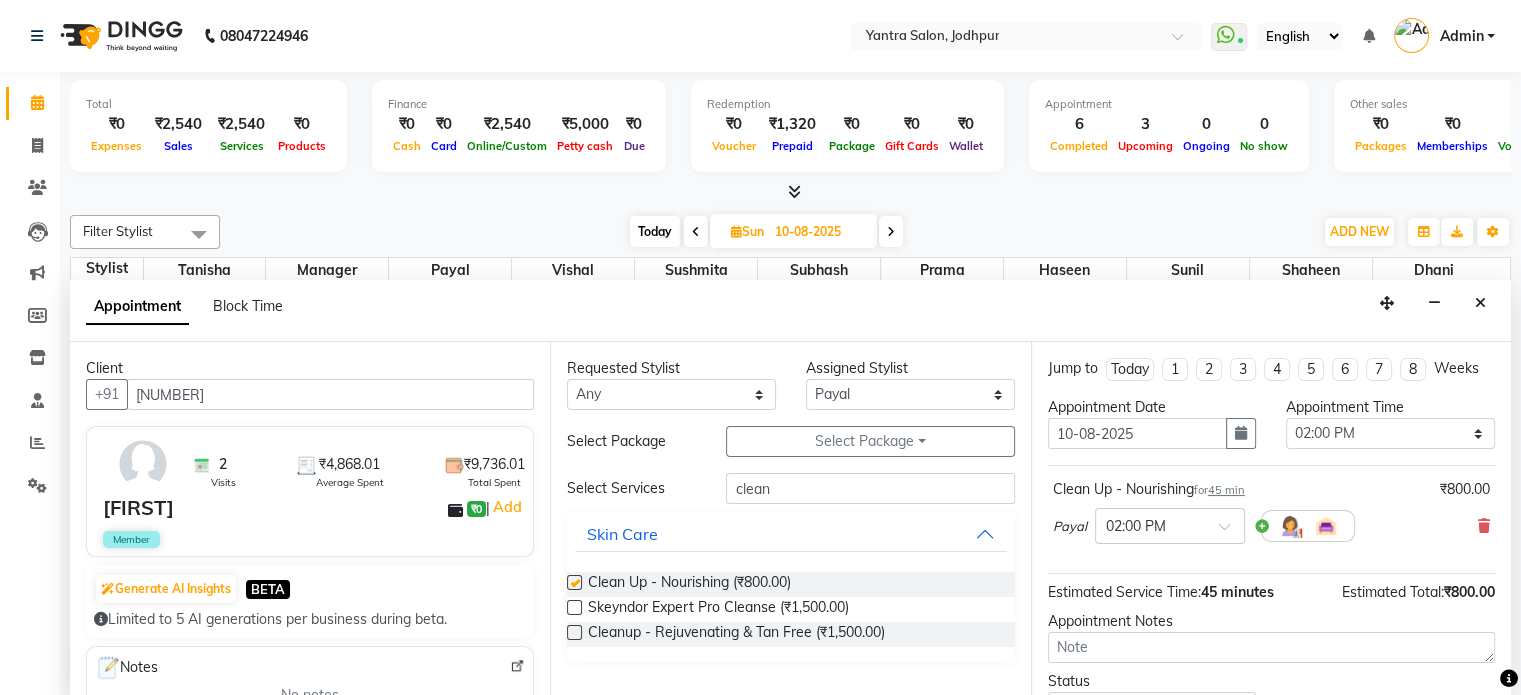 checkbox on "false" 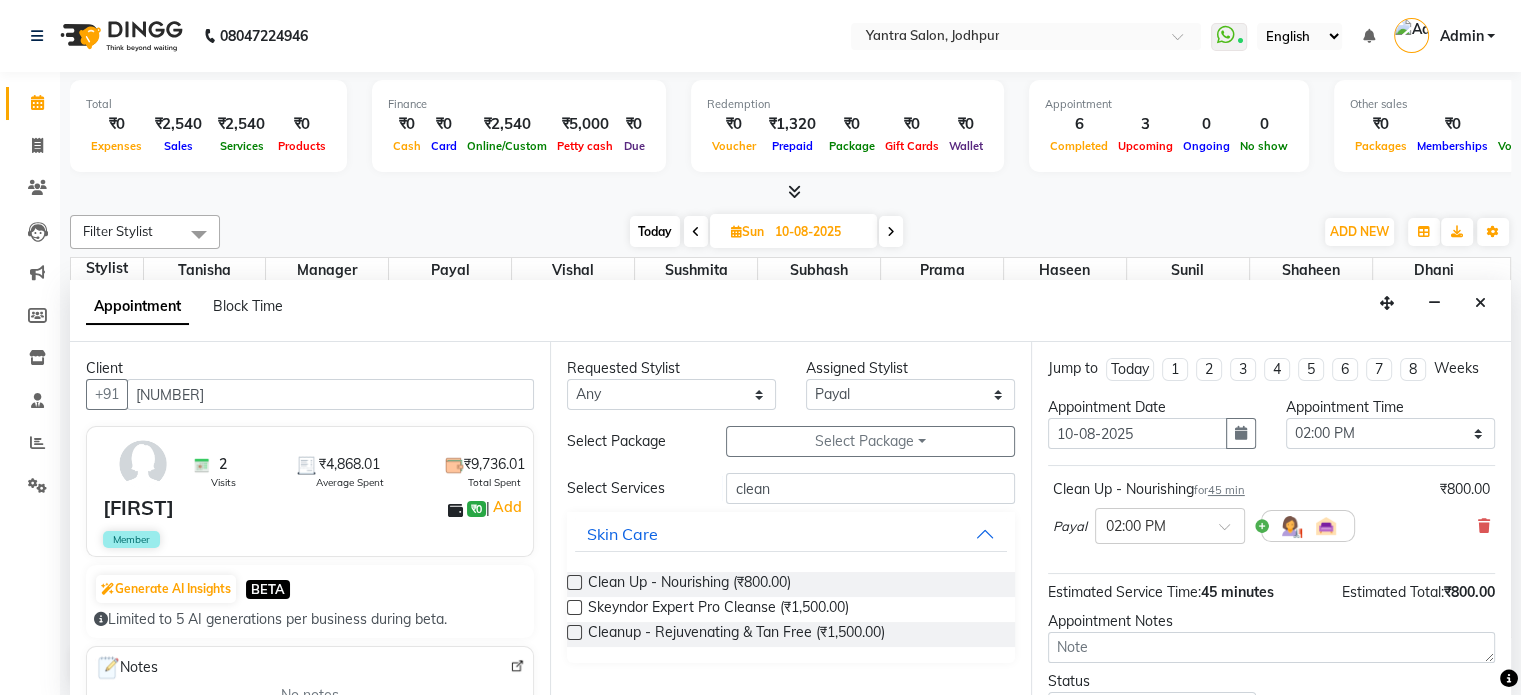 click on "Select Services clean    Skin Care Clean Up - Nourishing (₹800.00) Skeyndor Expert Pro Cleanse (₹1,500.00) Cleanup - Rejuvenating & Tan Free (₹1,500.00)" at bounding box center (790, 568) 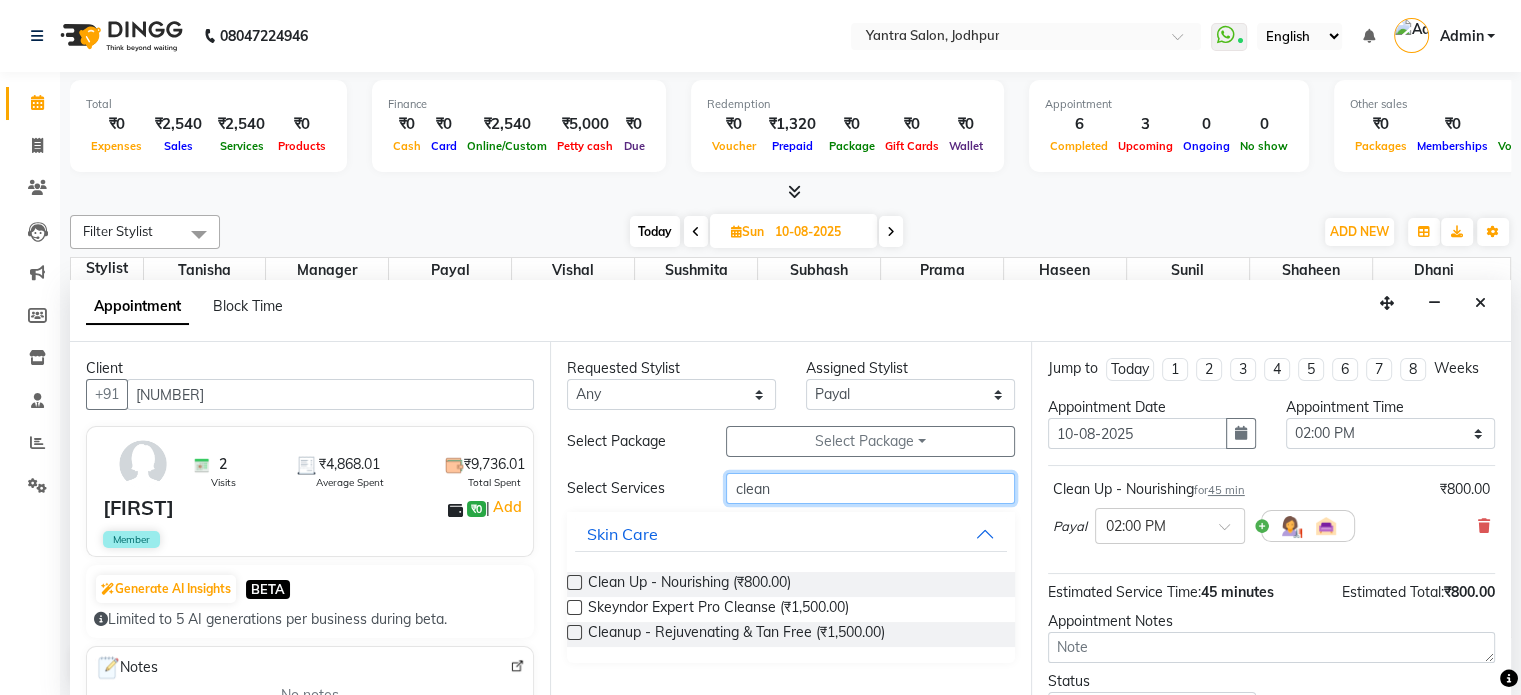 click on "clean" at bounding box center [870, 488] 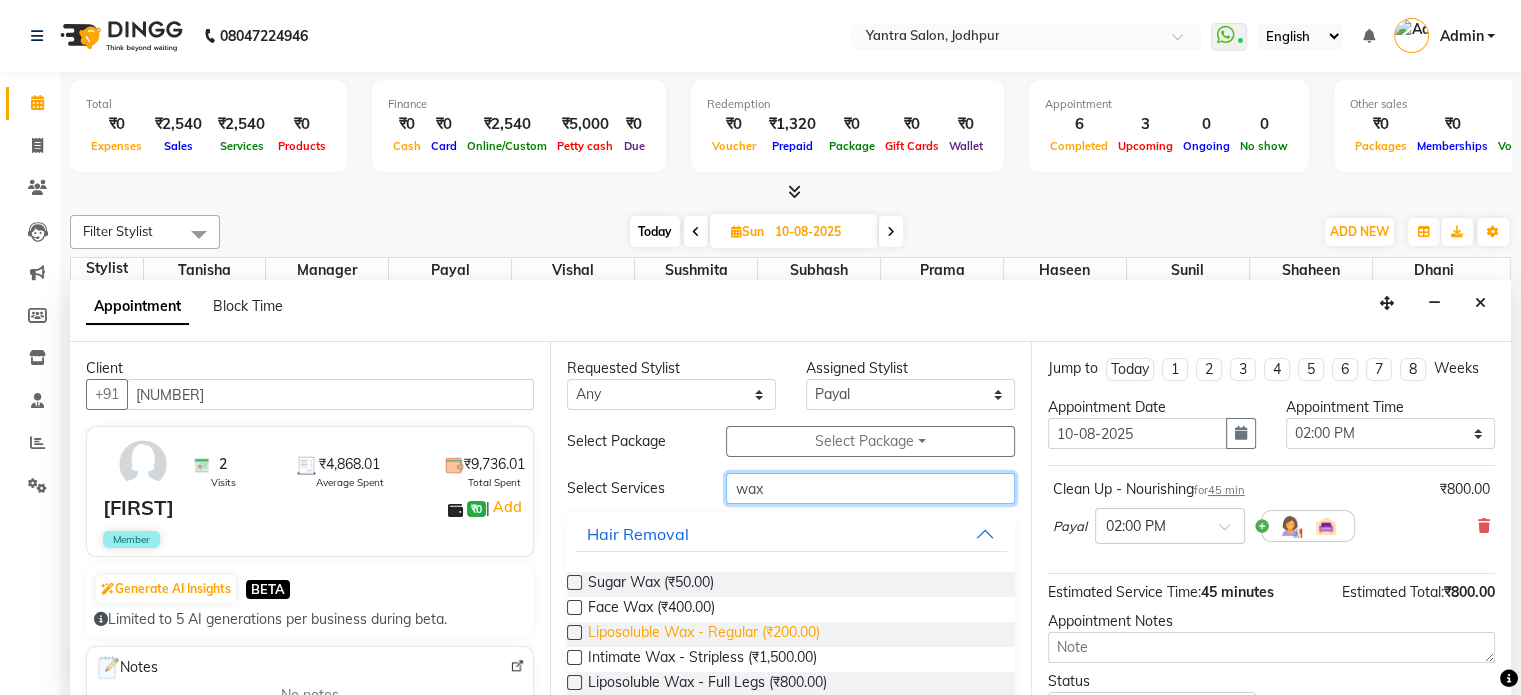 type on "wax" 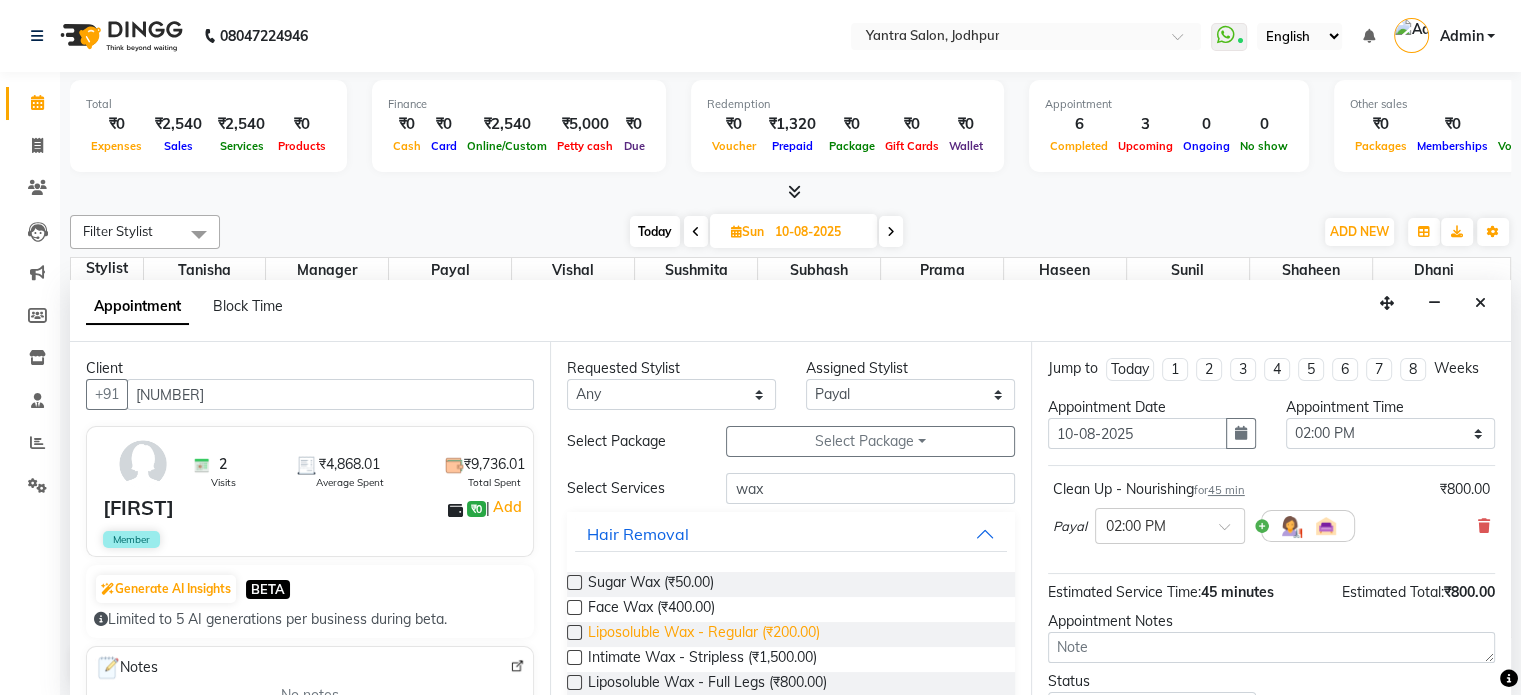 click on "Liposoluble Wax - Regular (₹200.00)" at bounding box center (704, 634) 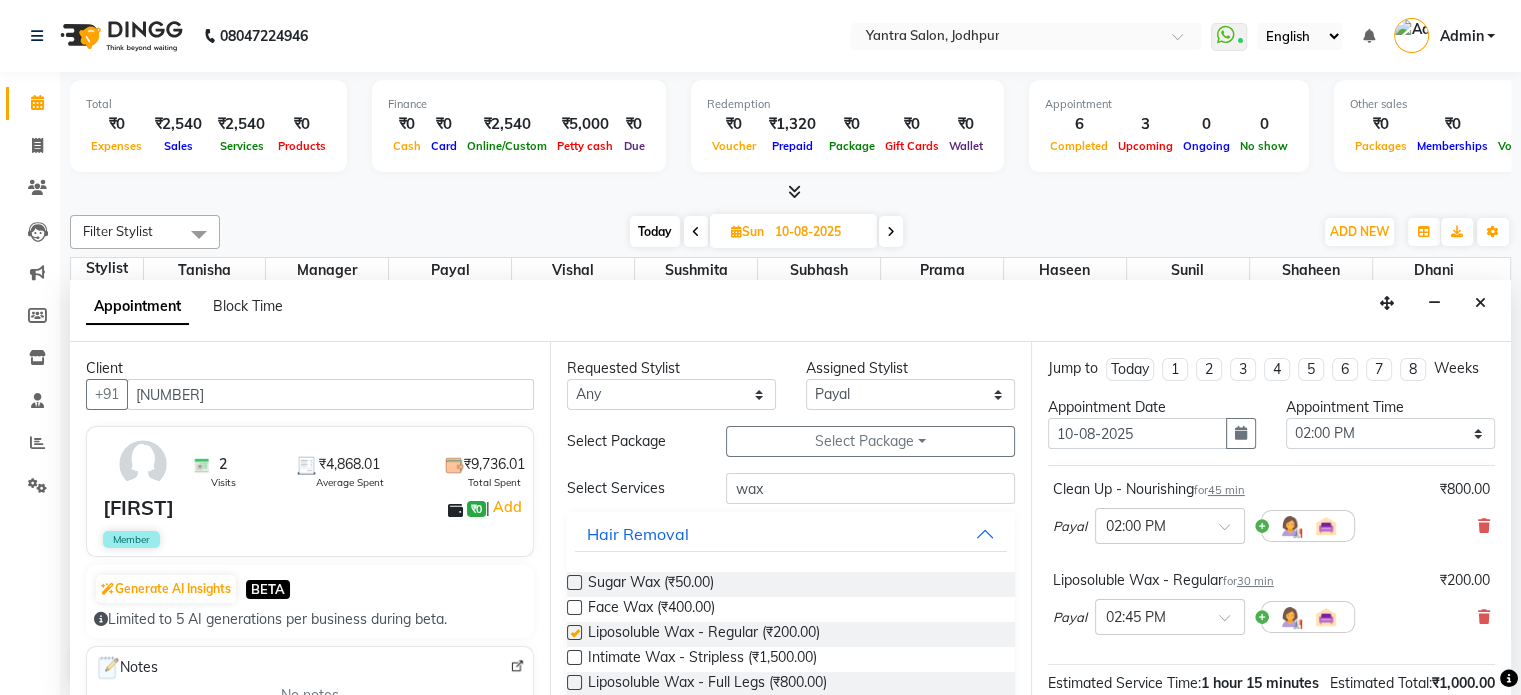 checkbox on "false" 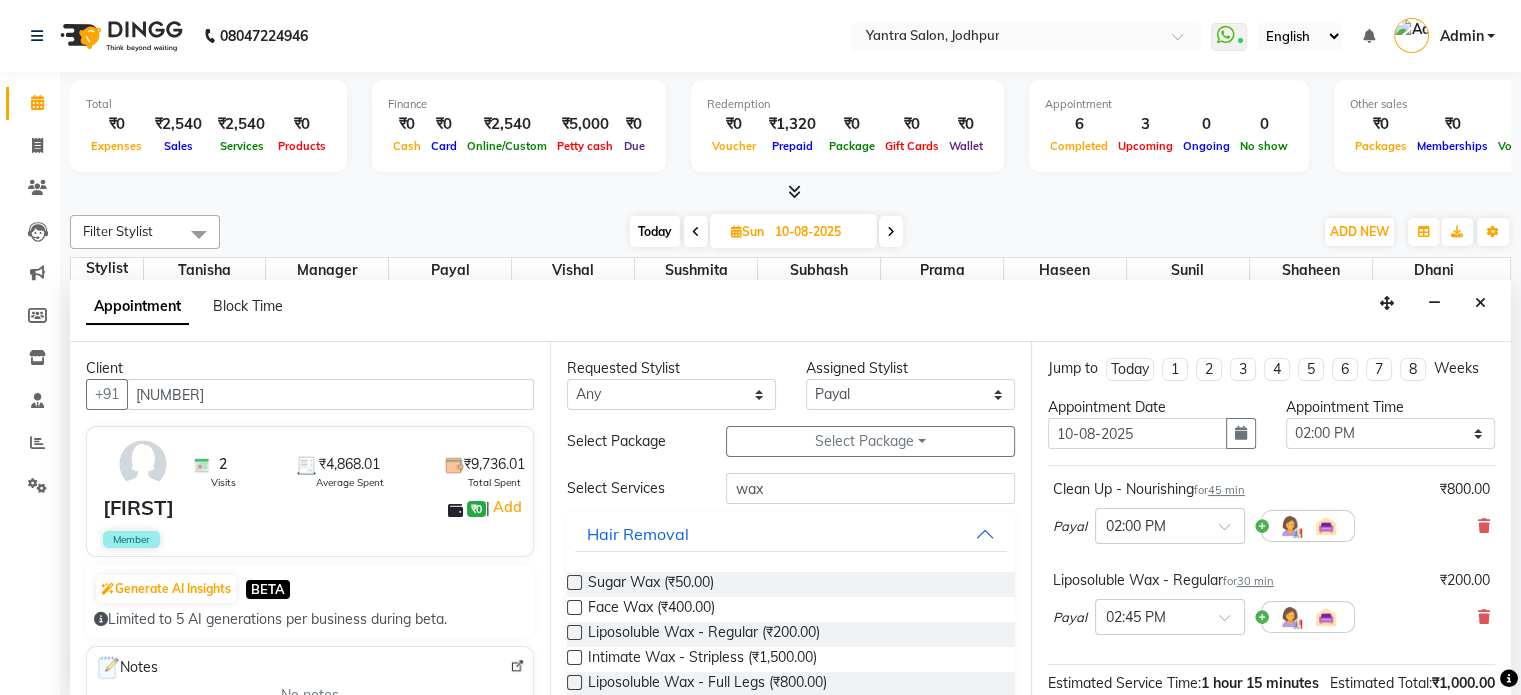 scroll, scrollTop: 263, scrollLeft: 0, axis: vertical 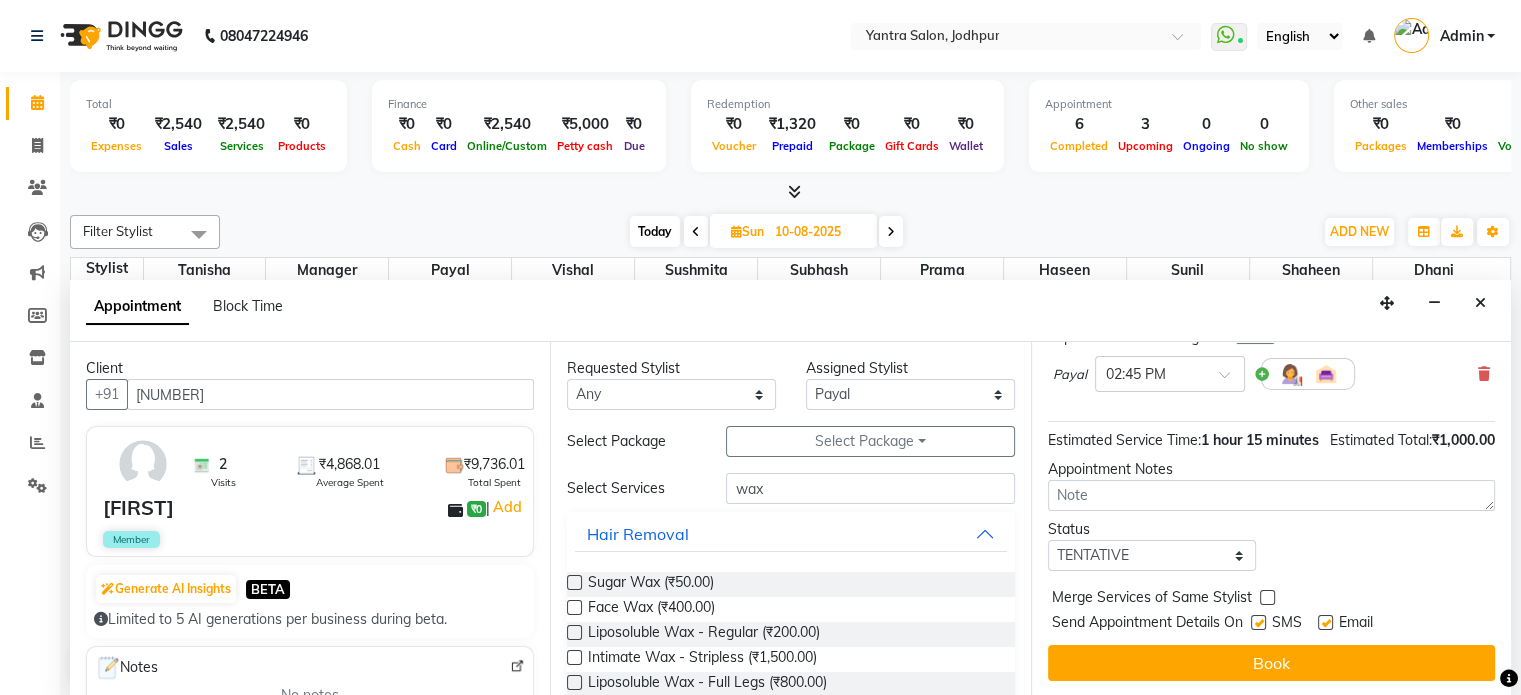 click on "Jump to Today 1 2 3 4 5 6 7 8 Weeks Appointment Date 10-08-2025 Appointment Time Select 09:00 AM 09:15 AM 09:30 AM 09:45 AM 10:00 AM 10:15 AM 10:30 AM 10:45 AM 11:00 AM 11:15 AM 11:30 AM 11:45 AM 12:00 PM 12:15 PM 12:30 PM 12:45 PM 01:00 PM 01:15 PM 01:30 PM 01:45 PM 02:00 PM 02:15 PM 02:30 PM 02:45 PM 03:00 PM 03:15 PM 03:30 PM 03:45 PM 04:00 PM 04:15 PM 04:30 PM 04:45 PM 05:00 PM 05:15 PM 05:30 PM 05:45 PM 06:00 PM 06:15 PM 06:30 PM 06:45 PM 07:00 PM 07:15 PM 07:30 PM 07:45 PM 08:00 PM 08:15 PM 08:30 PM Clean Up - Nourishing   for  45 min [CURRENCY][PRICE] [FIRST] × 02:00 PM Liposoluble Wax - Regular   for  30 min [CURRENCY][PRICE] [FIRST] × 02:45 PM Estimated Service Time:  1 hour 15 minutes Estimated Total:  [CURRENCY][PRICE] Appointment Notes Status Select TENTATIVE CONFIRM UPCOMING Merge Services of Same Stylist Send Appointment Details On SMS Email  Book" at bounding box center [1271, 519] 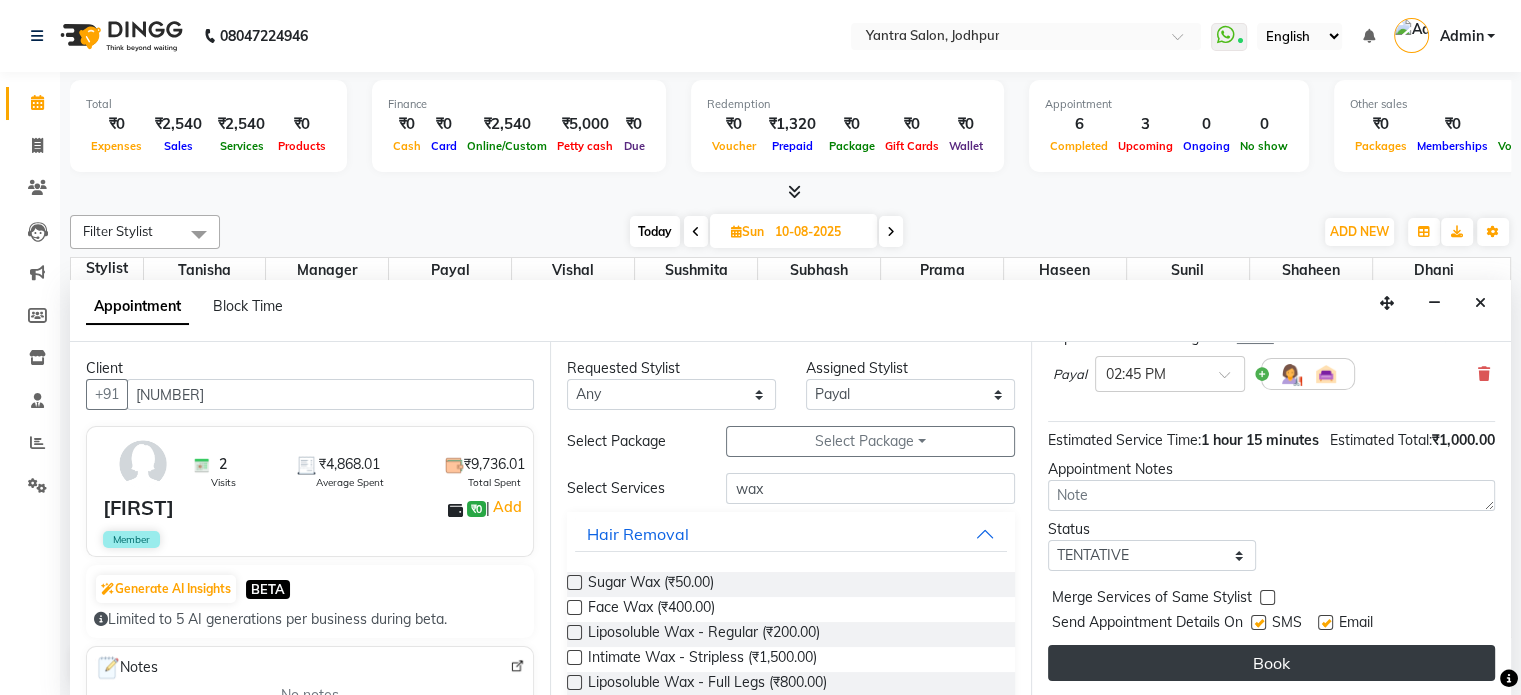 click on "Book" at bounding box center (1271, 663) 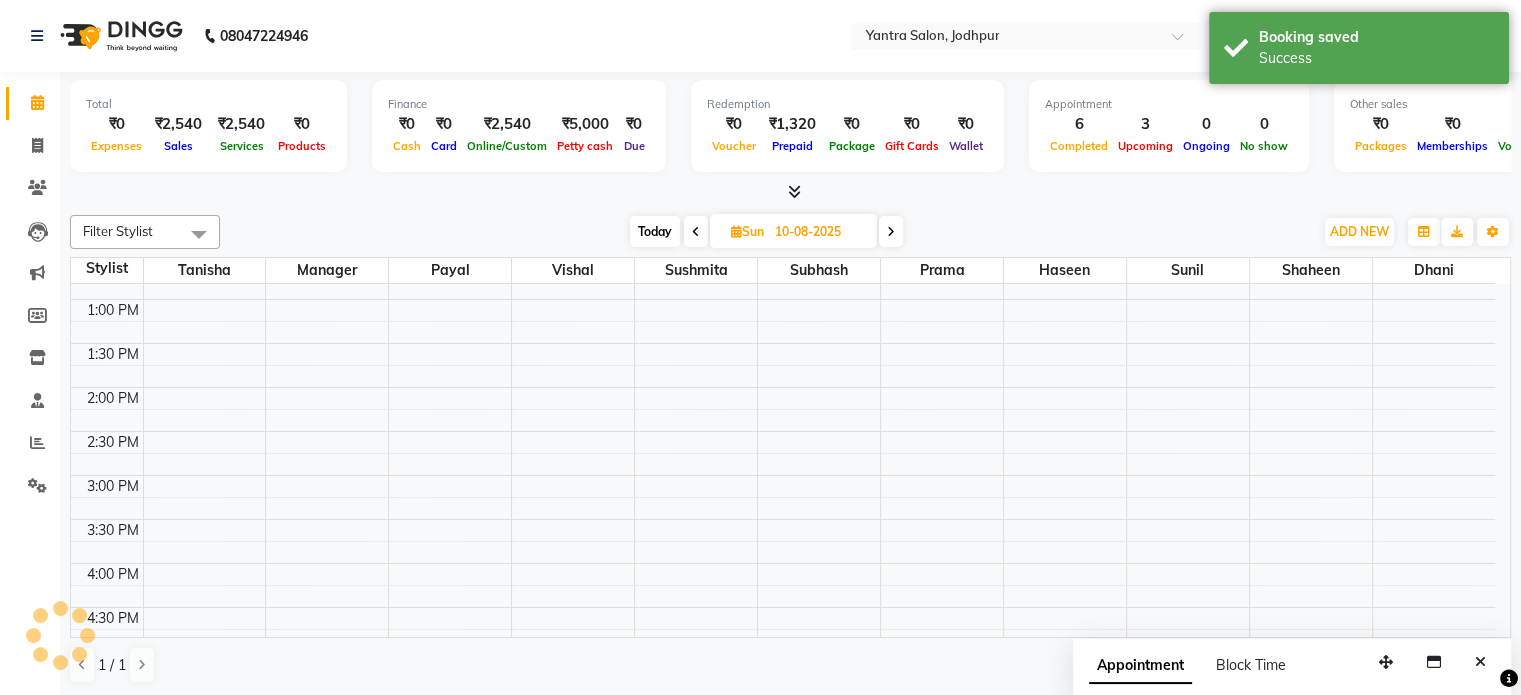 scroll, scrollTop: 0, scrollLeft: 0, axis: both 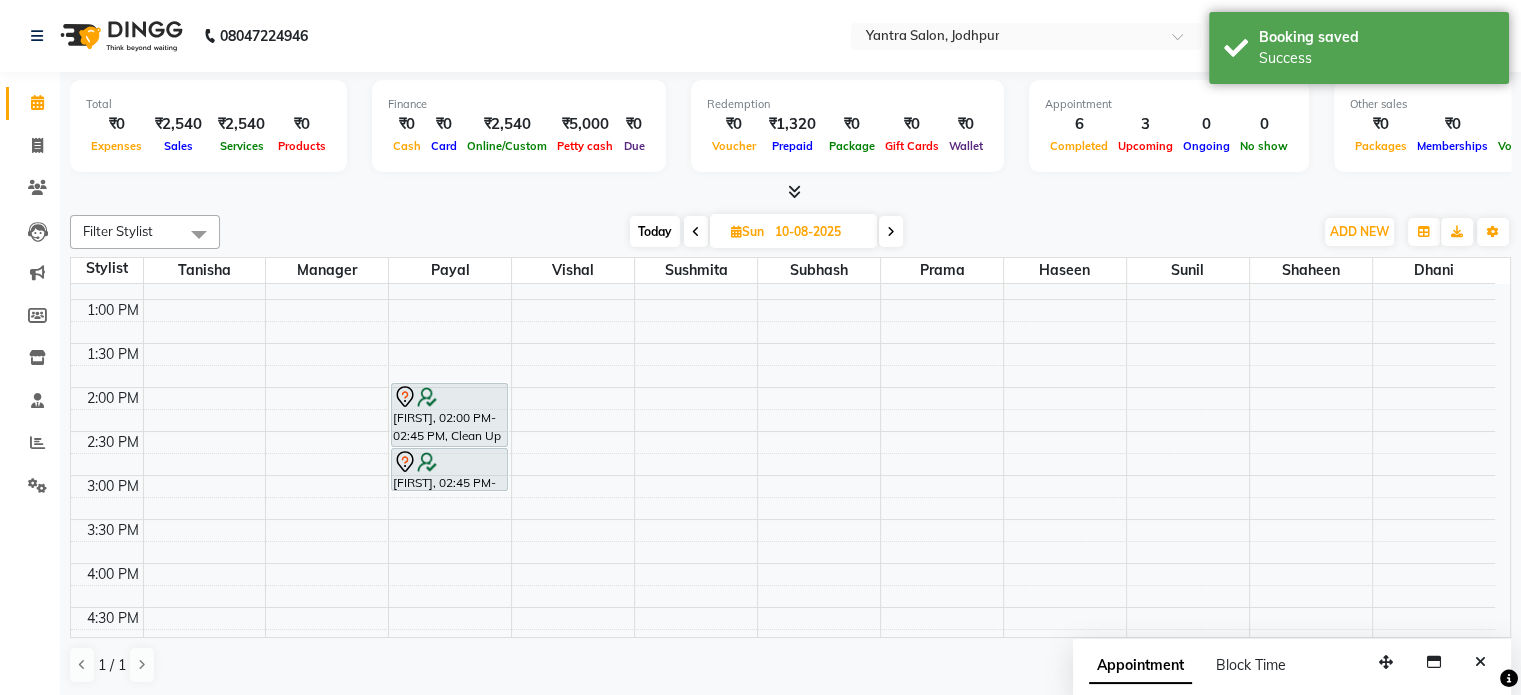 click on "Today" at bounding box center [655, 231] 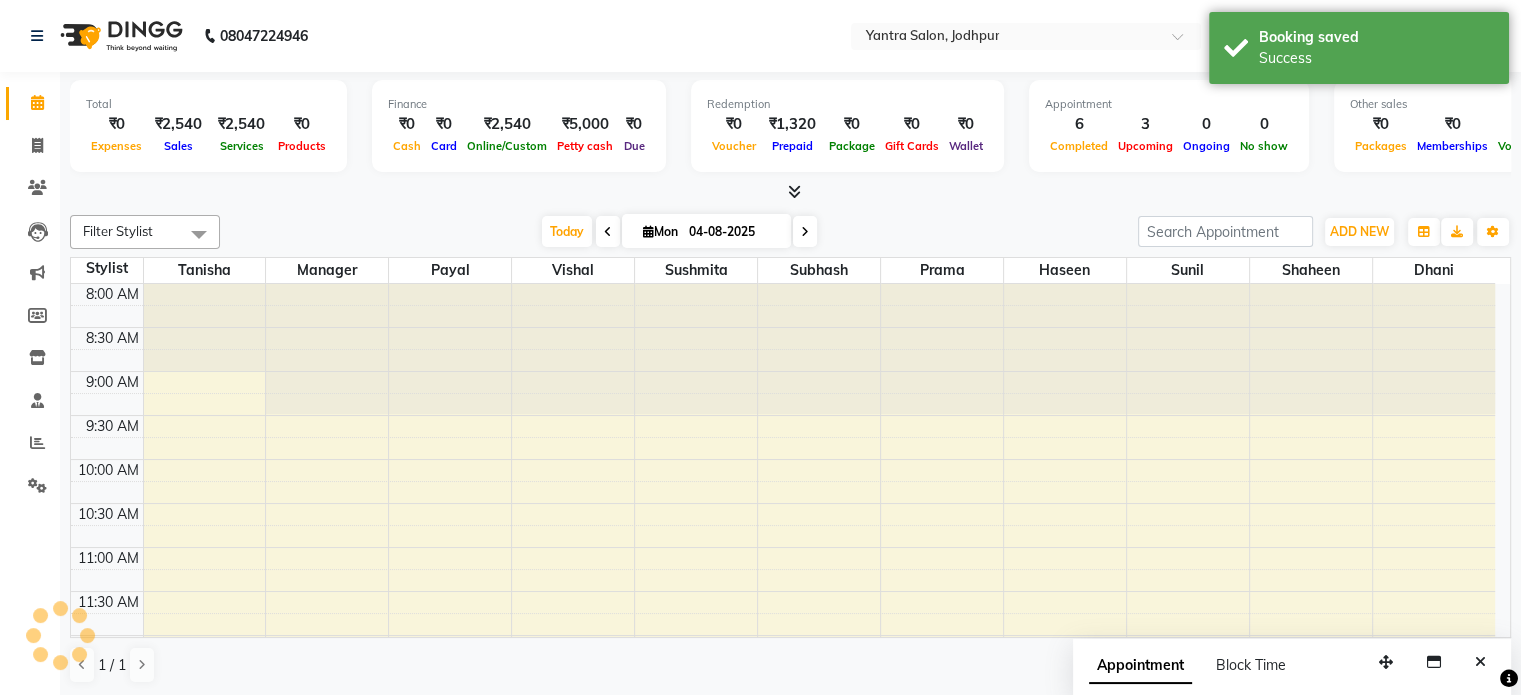scroll, scrollTop: 524, scrollLeft: 0, axis: vertical 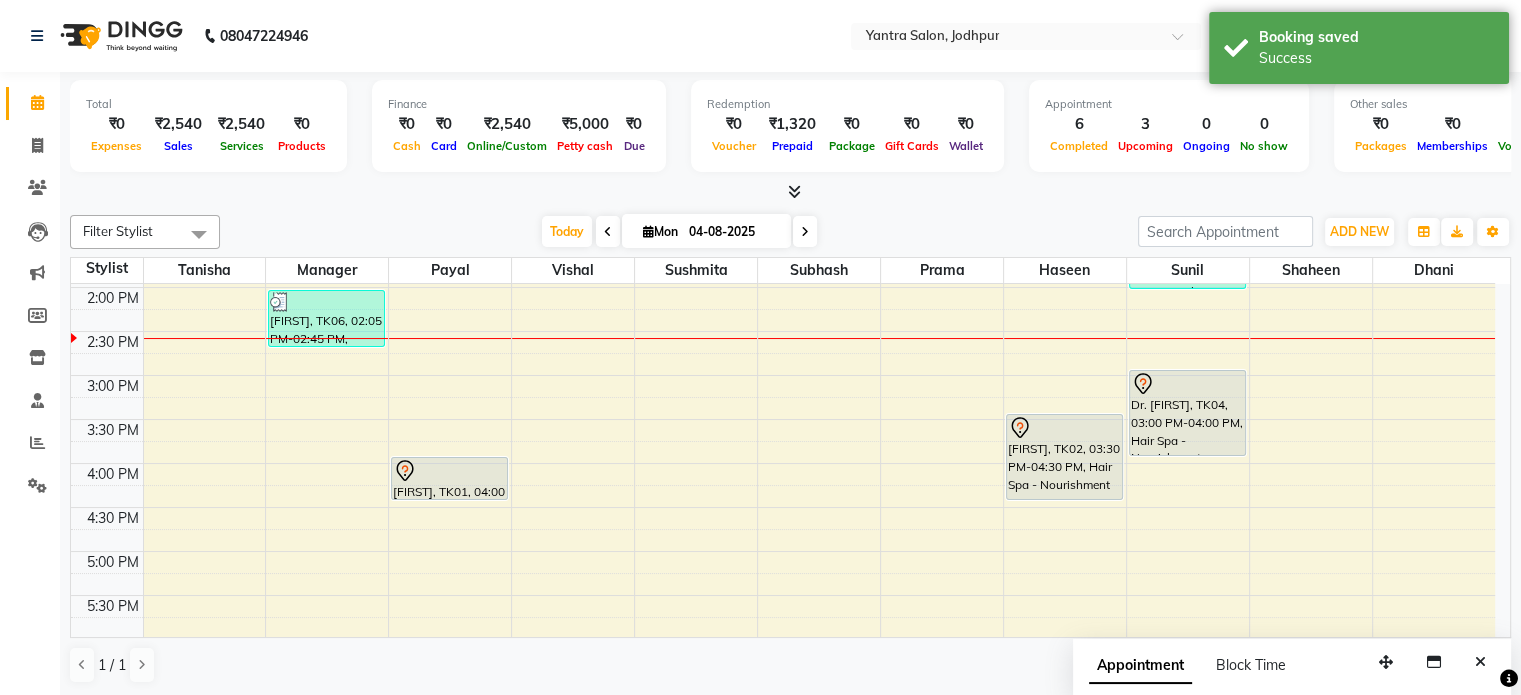 click on "Appointment  6 Completed 3 Upcoming 0 Ongoing 0 No show" at bounding box center (1169, 126) 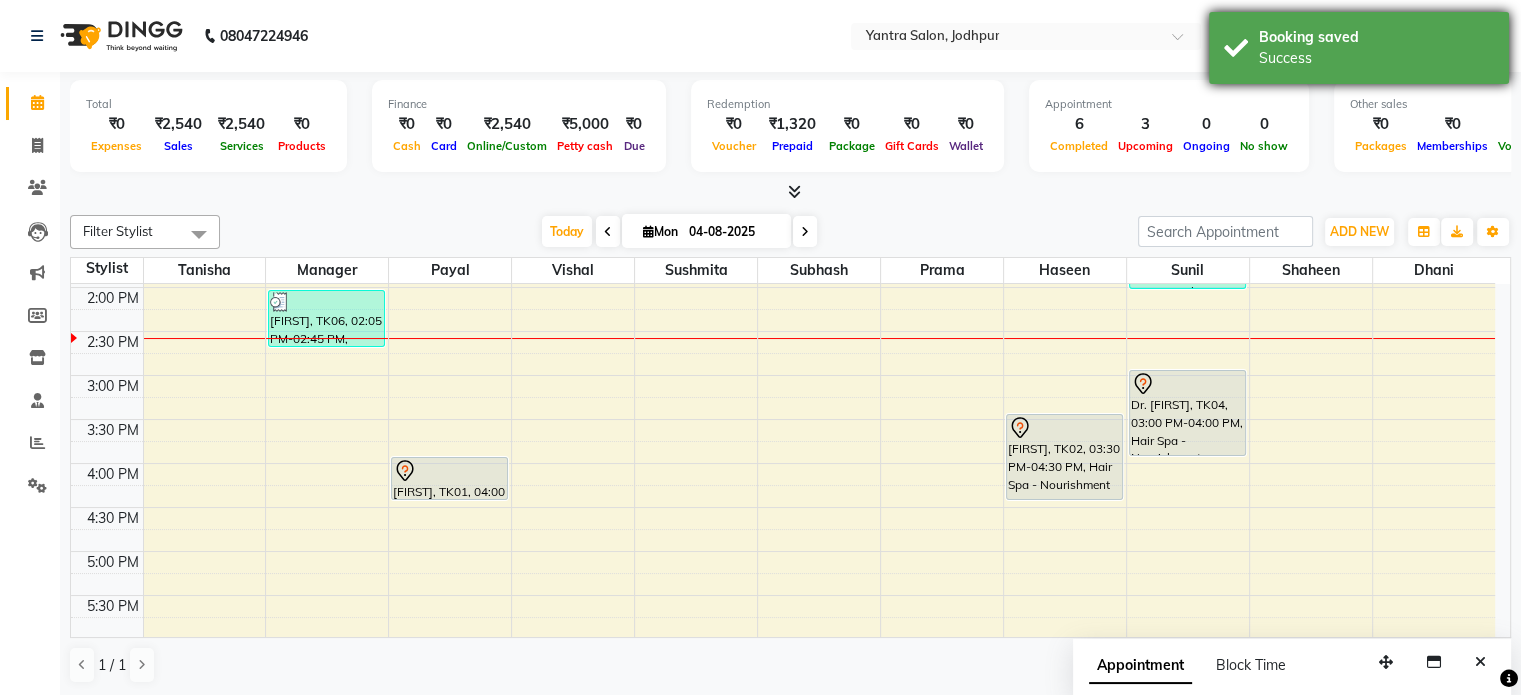 click on "Booking saved   Success" at bounding box center (1359, 48) 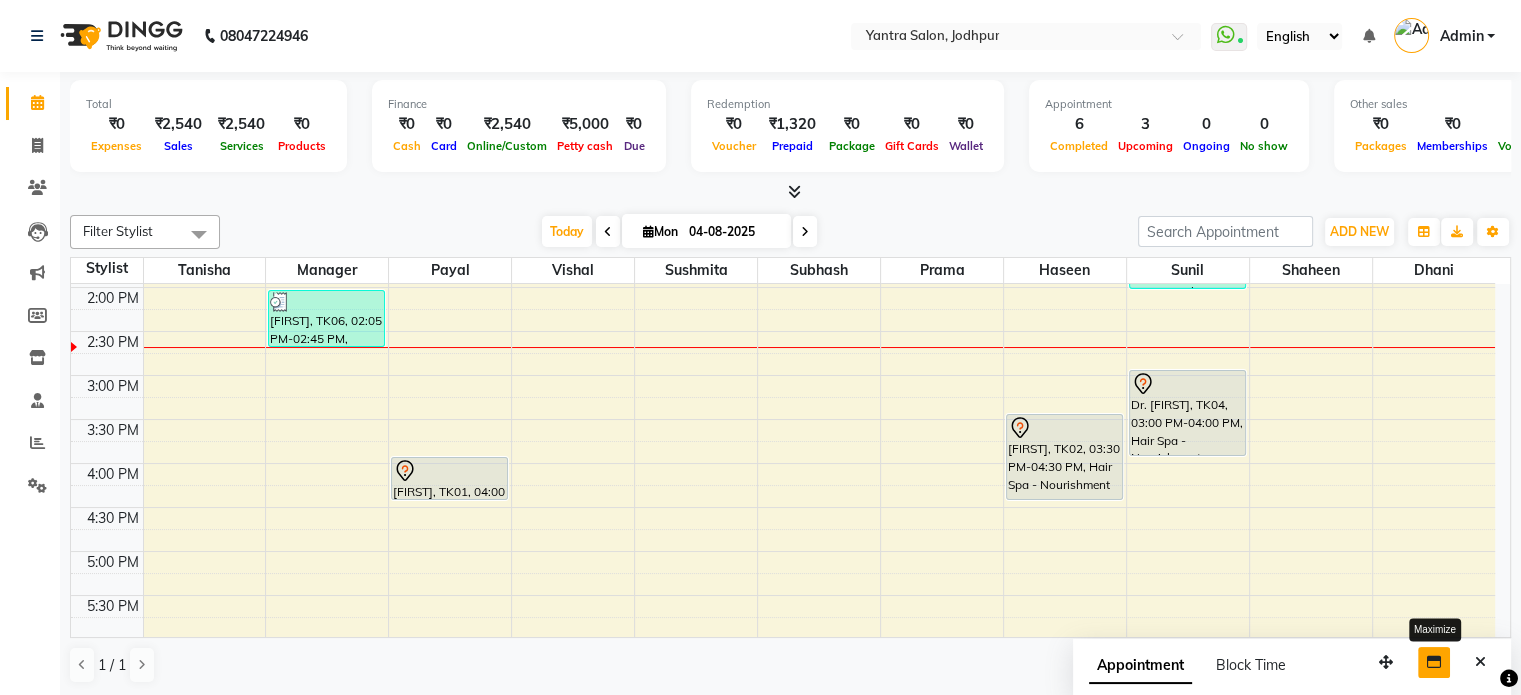 click at bounding box center [1434, 662] 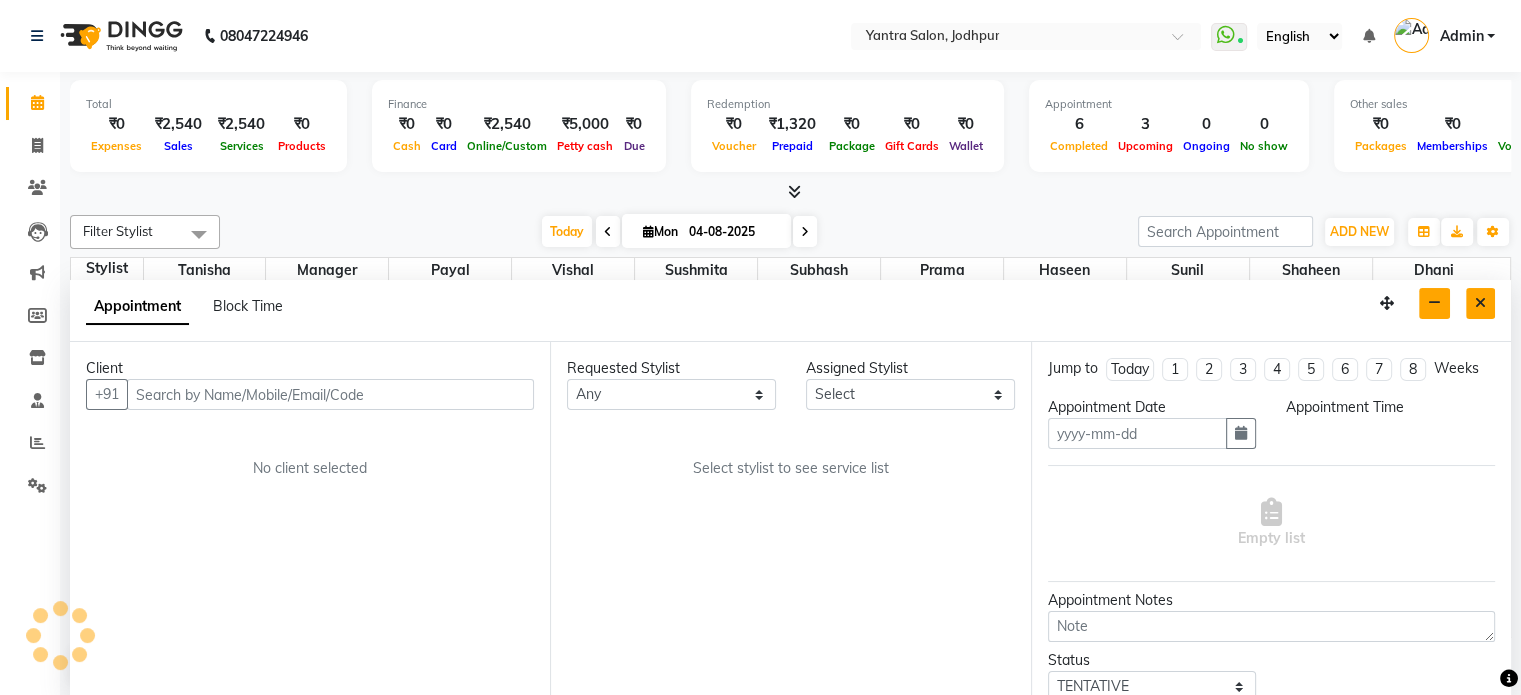 type on "04-08-2025" 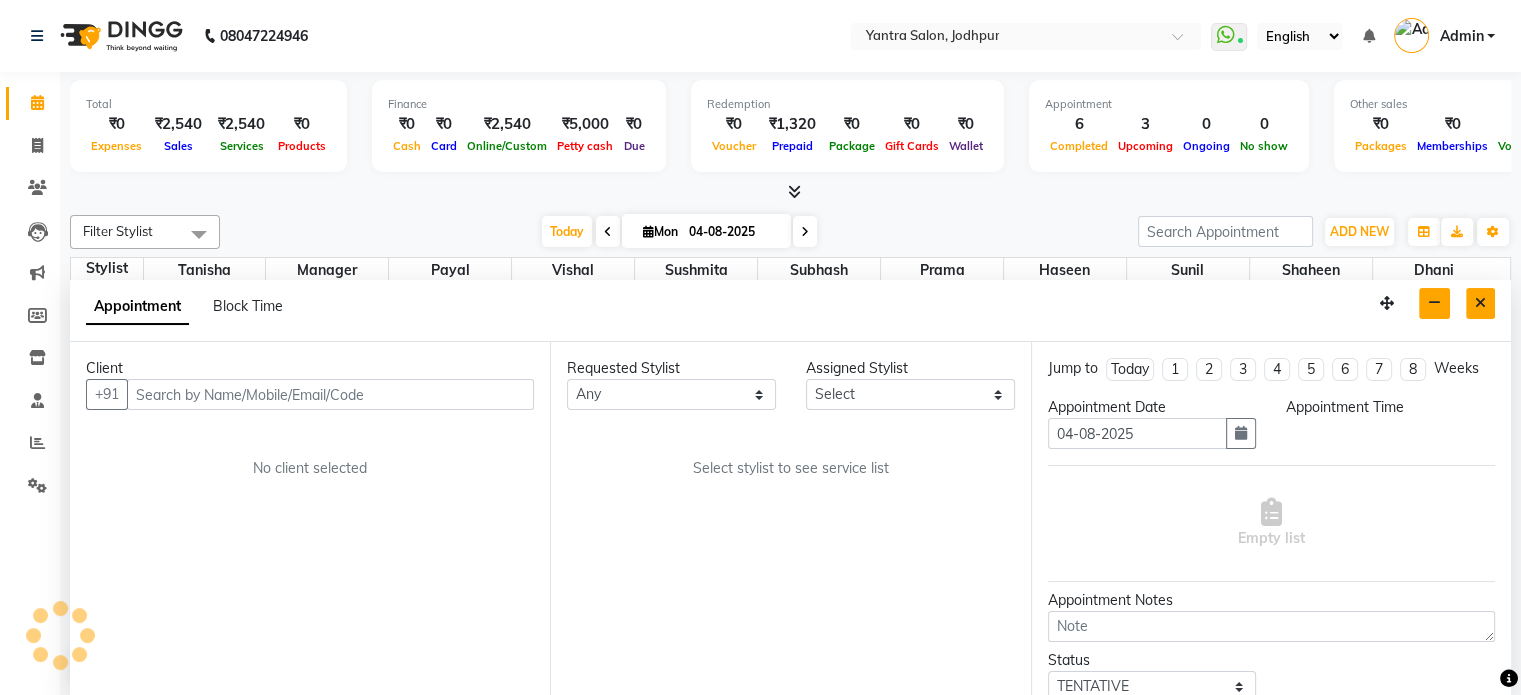 click at bounding box center (1480, 303) 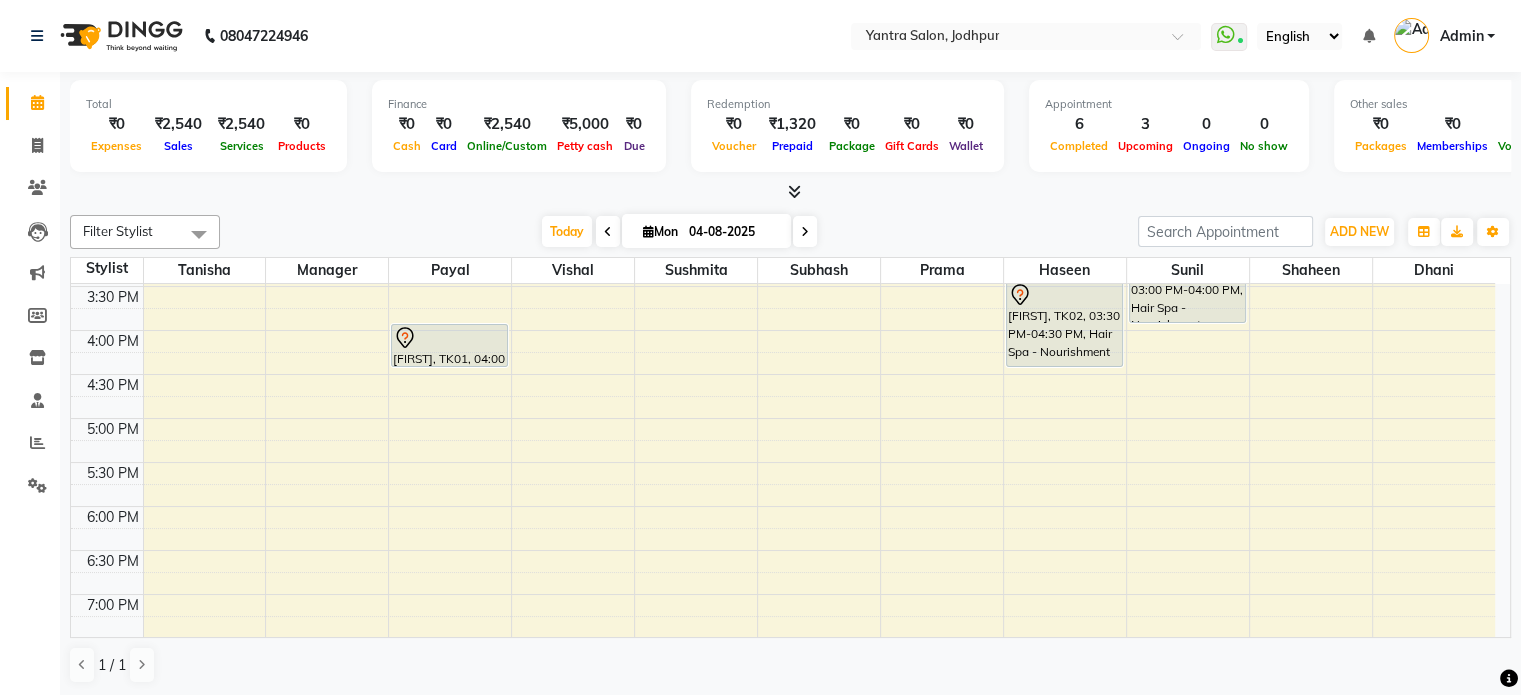 scroll, scrollTop: 478, scrollLeft: 0, axis: vertical 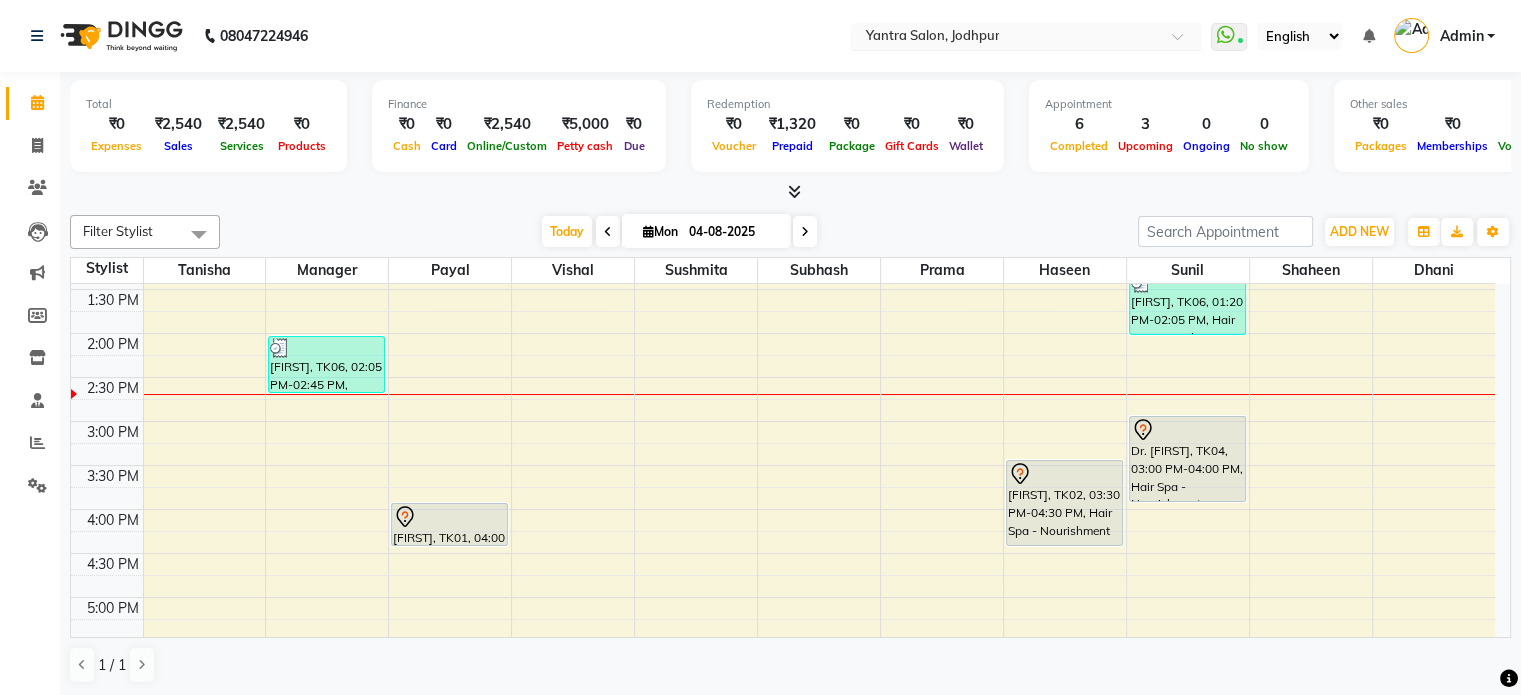 click at bounding box center (1006, 38) 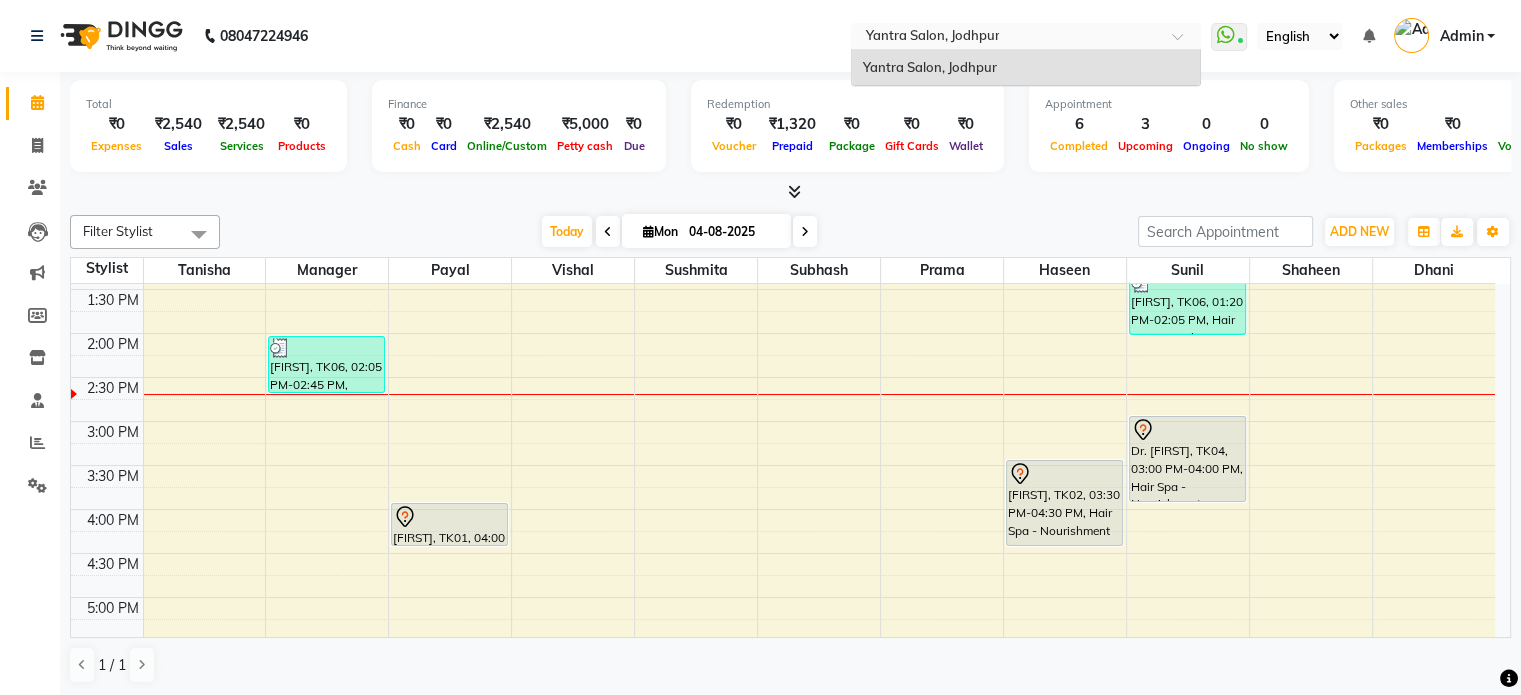 click at bounding box center [1006, 38] 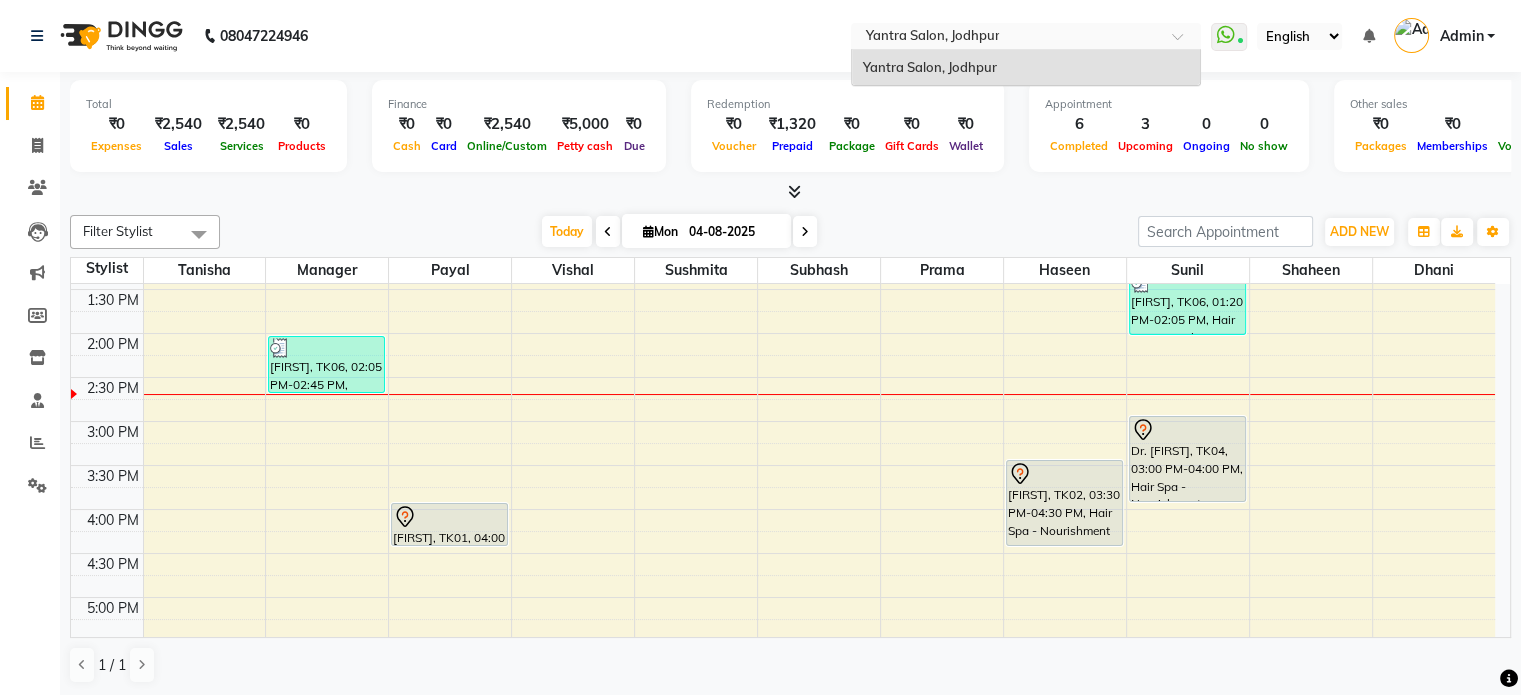 click at bounding box center (1006, 38) 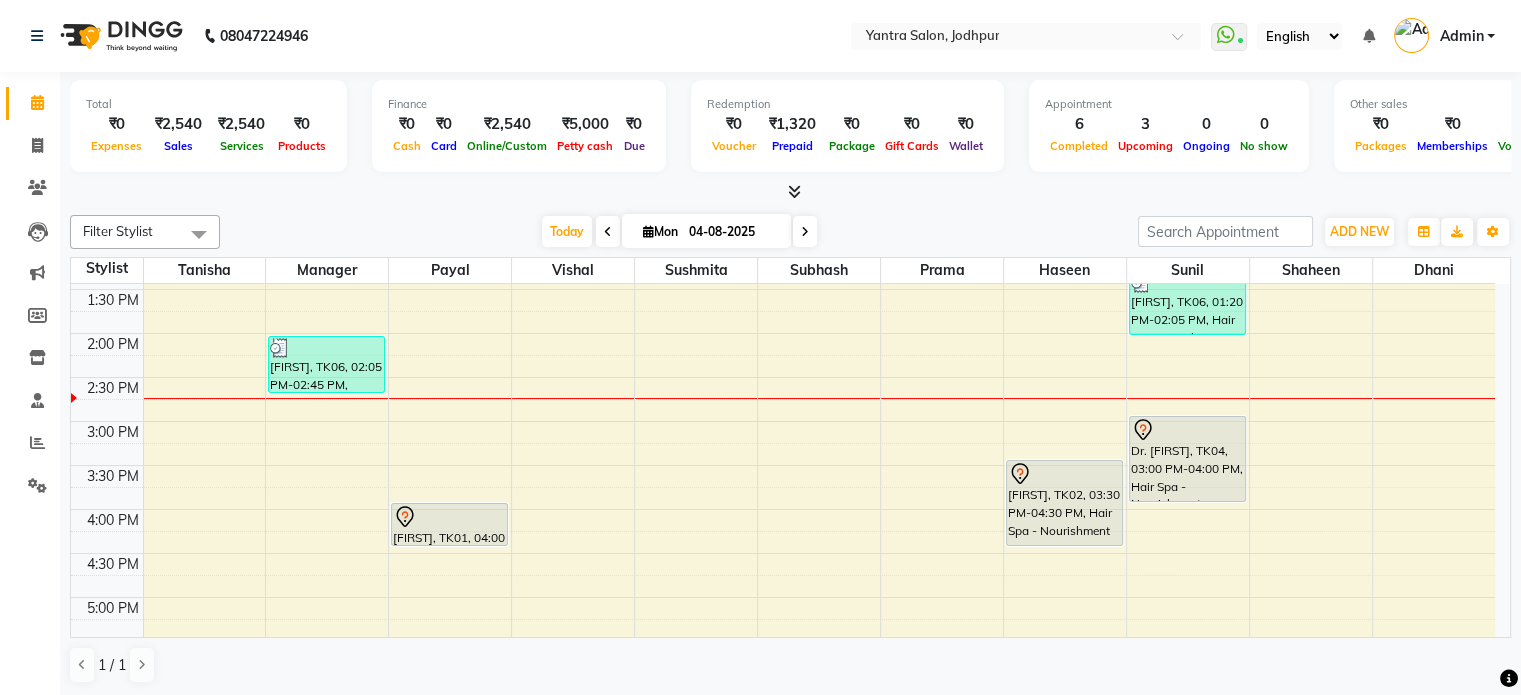 click at bounding box center [608, 231] 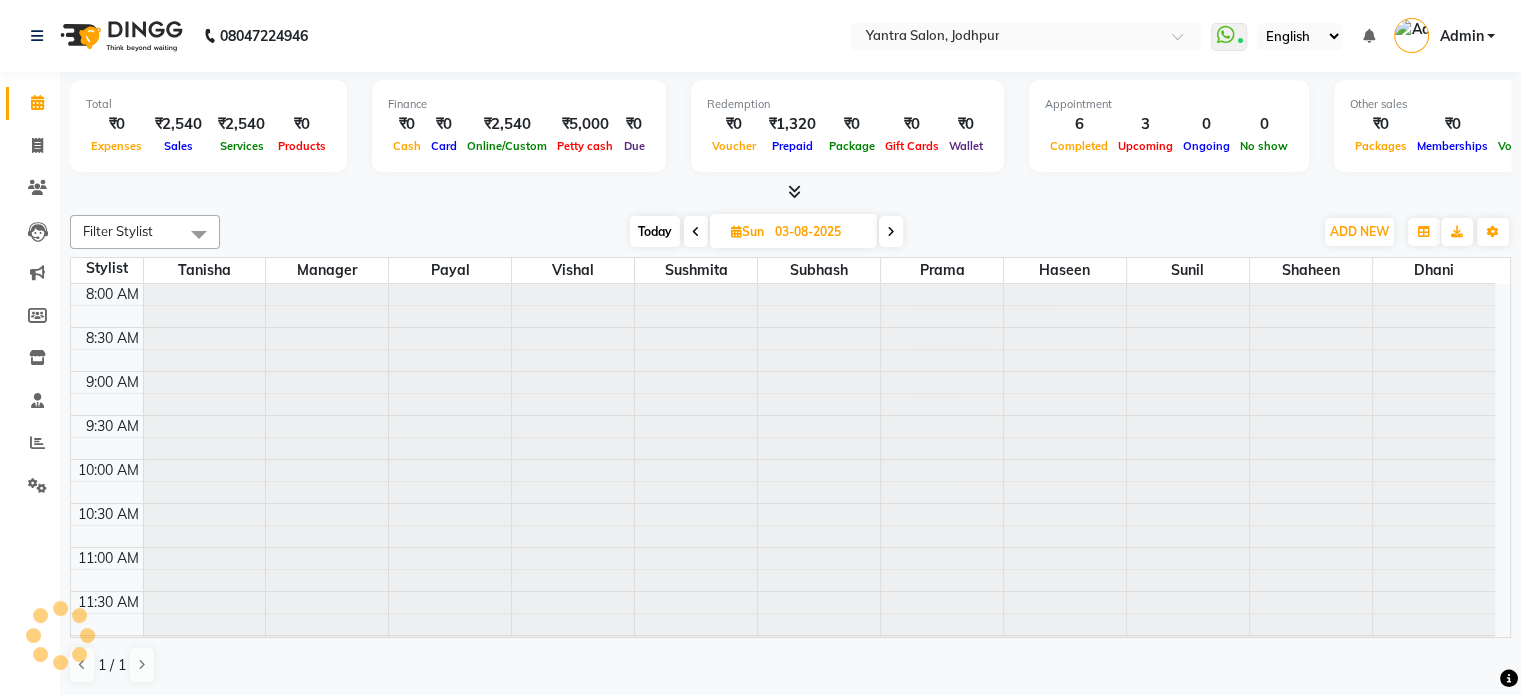 scroll, scrollTop: 524, scrollLeft: 0, axis: vertical 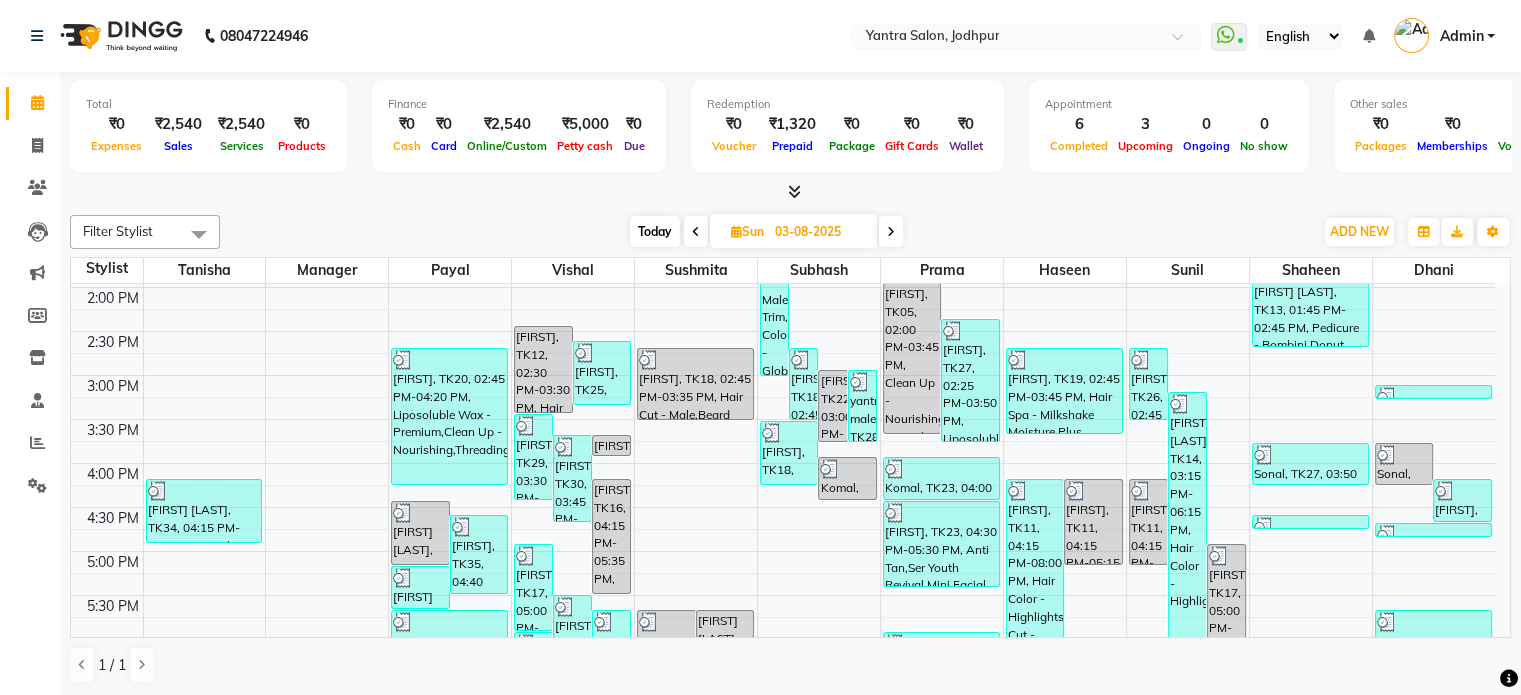 click at bounding box center [696, 231] 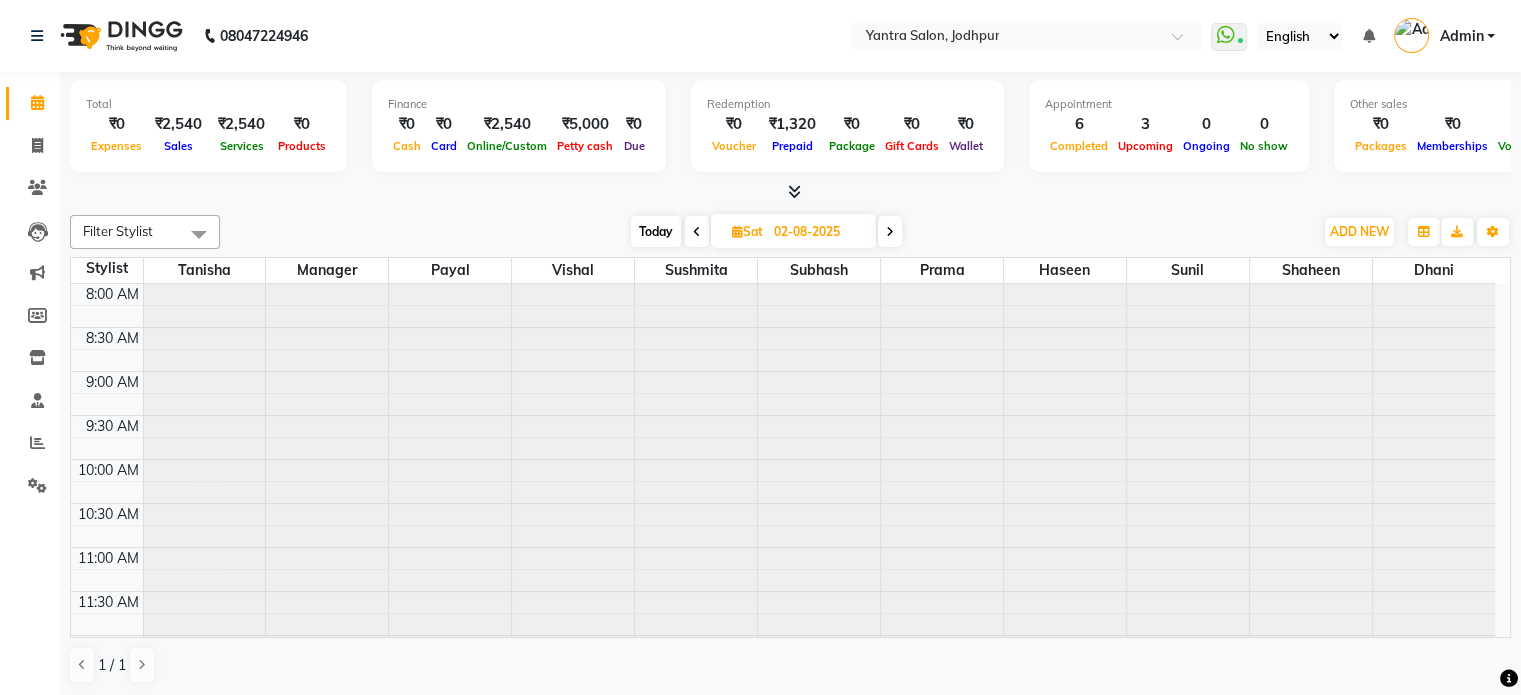 scroll, scrollTop: 524, scrollLeft: 0, axis: vertical 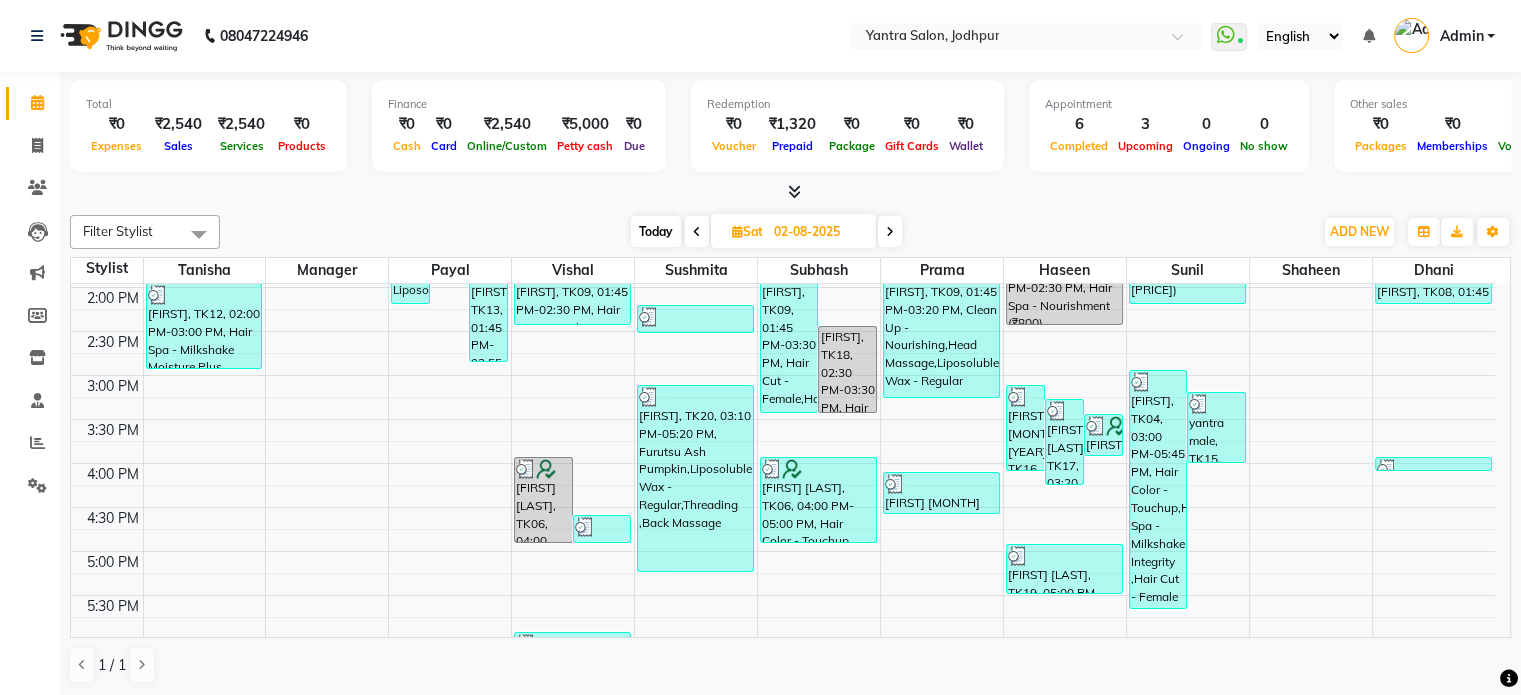 click at bounding box center (697, 231) 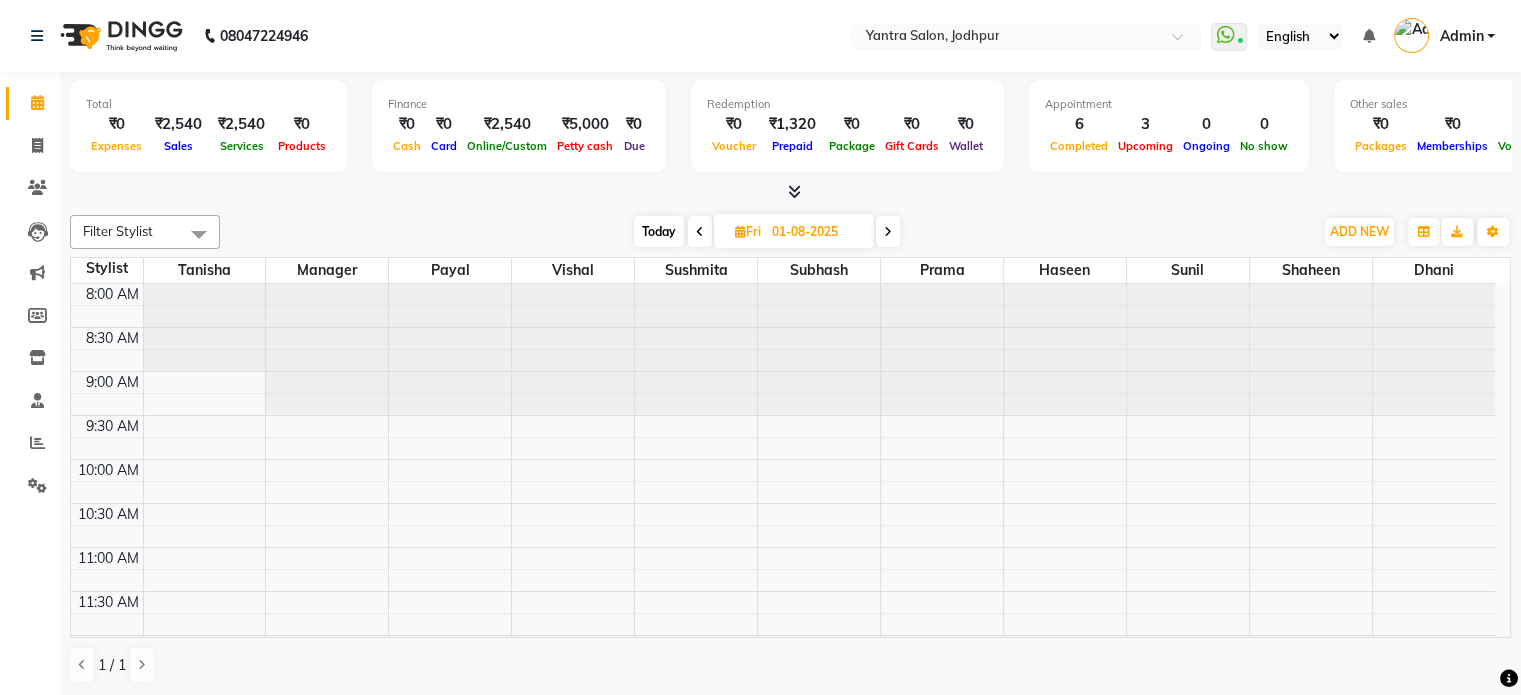 scroll, scrollTop: 524, scrollLeft: 0, axis: vertical 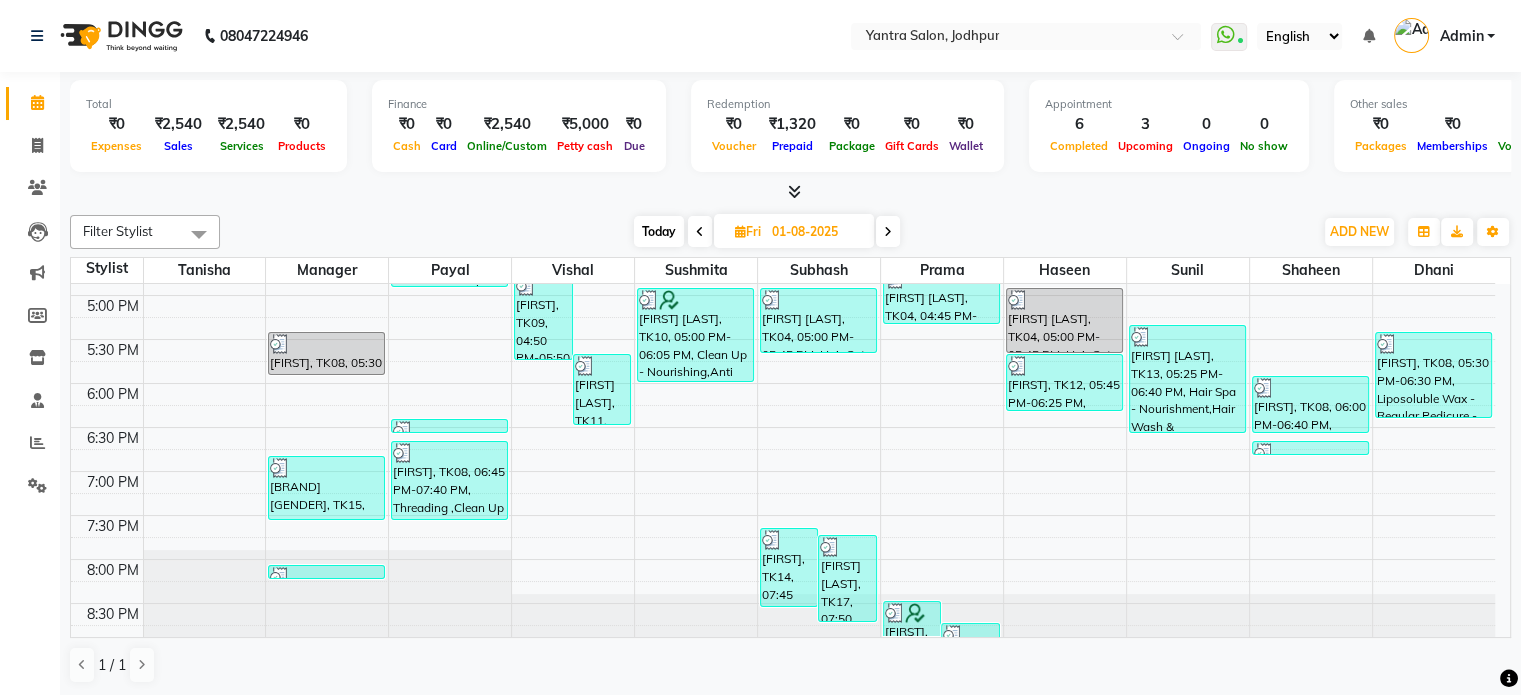 click at bounding box center [700, 231] 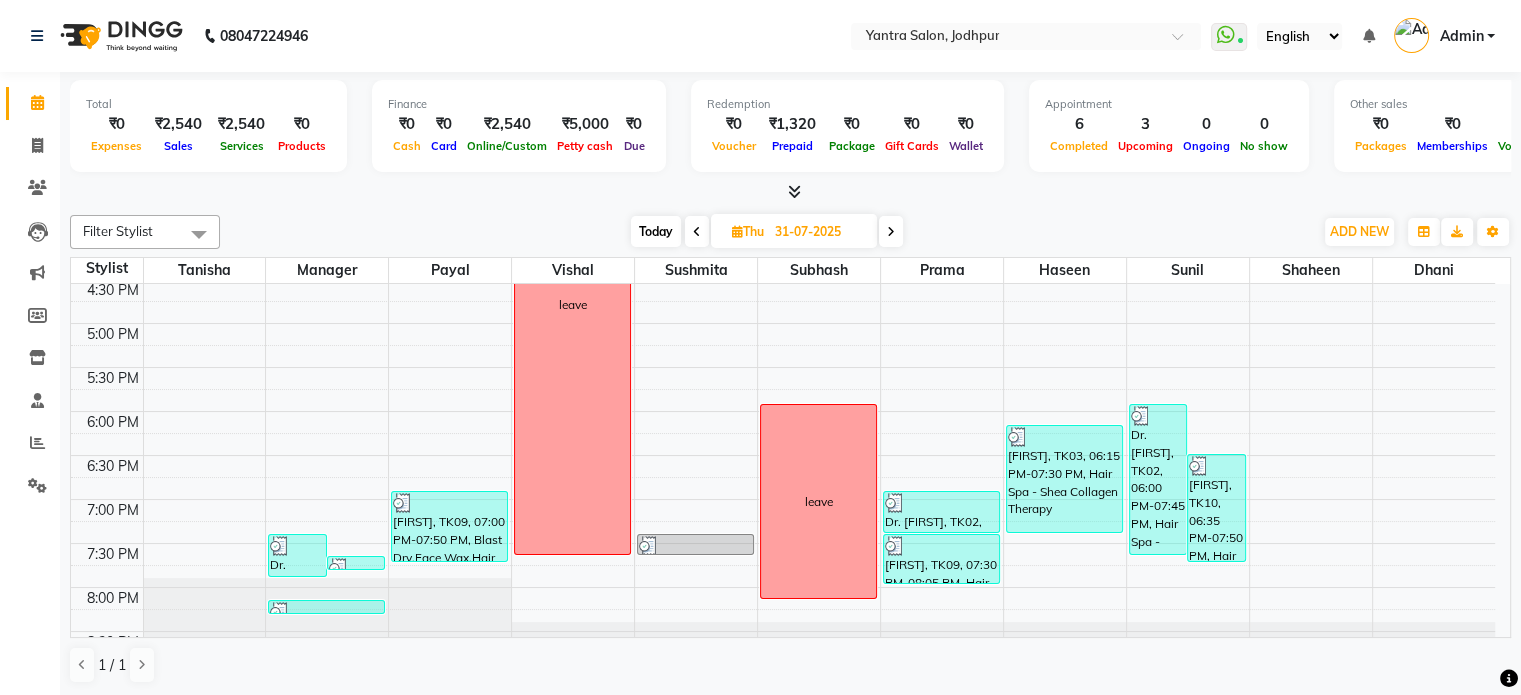 scroll, scrollTop: 778, scrollLeft: 0, axis: vertical 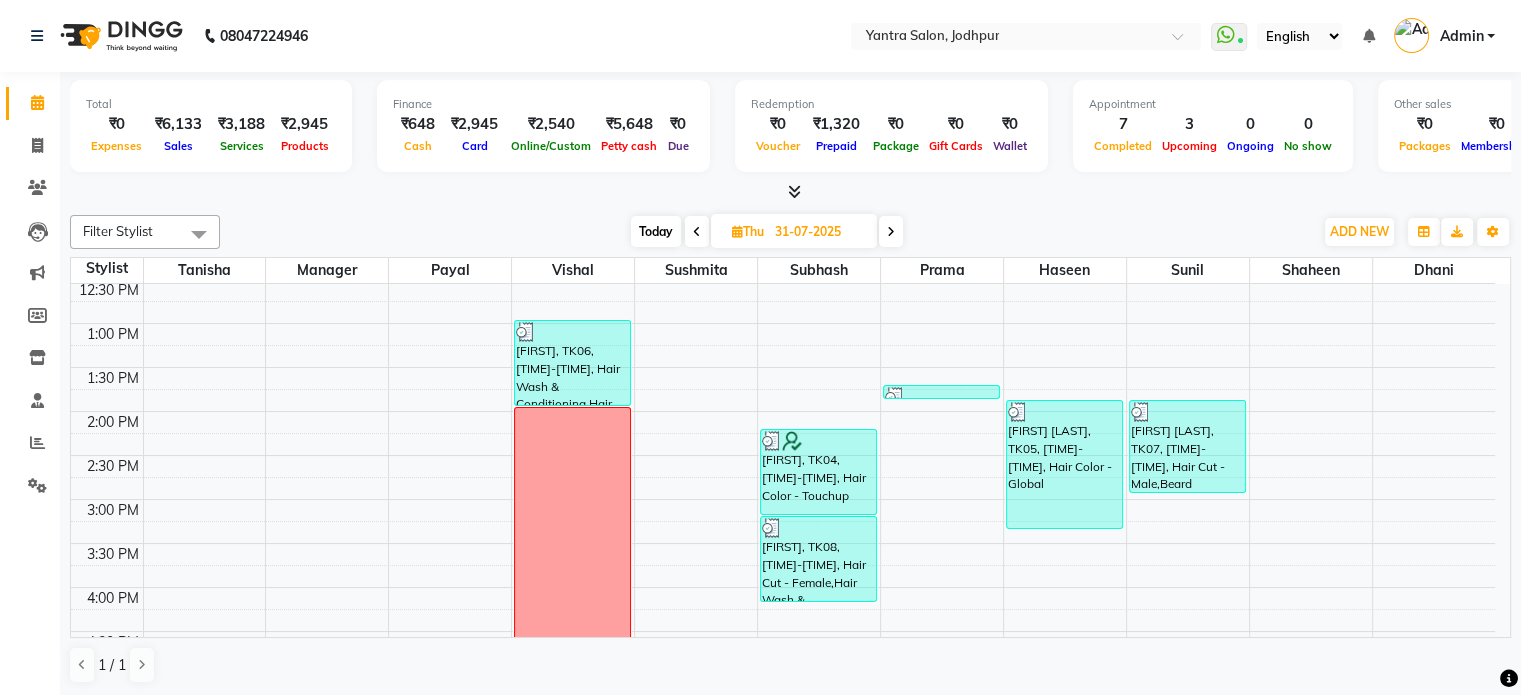 click on "Today" at bounding box center [656, 231] 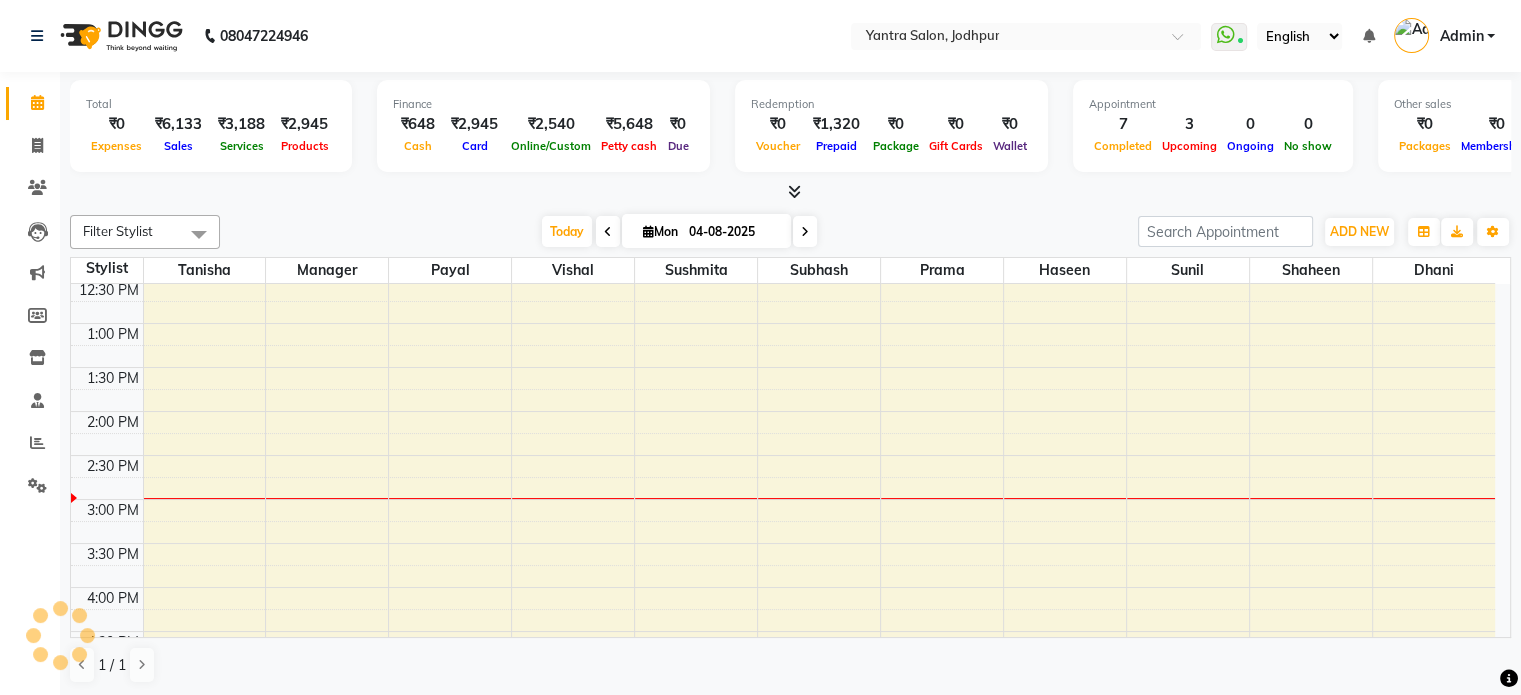 scroll, scrollTop: 611, scrollLeft: 0, axis: vertical 